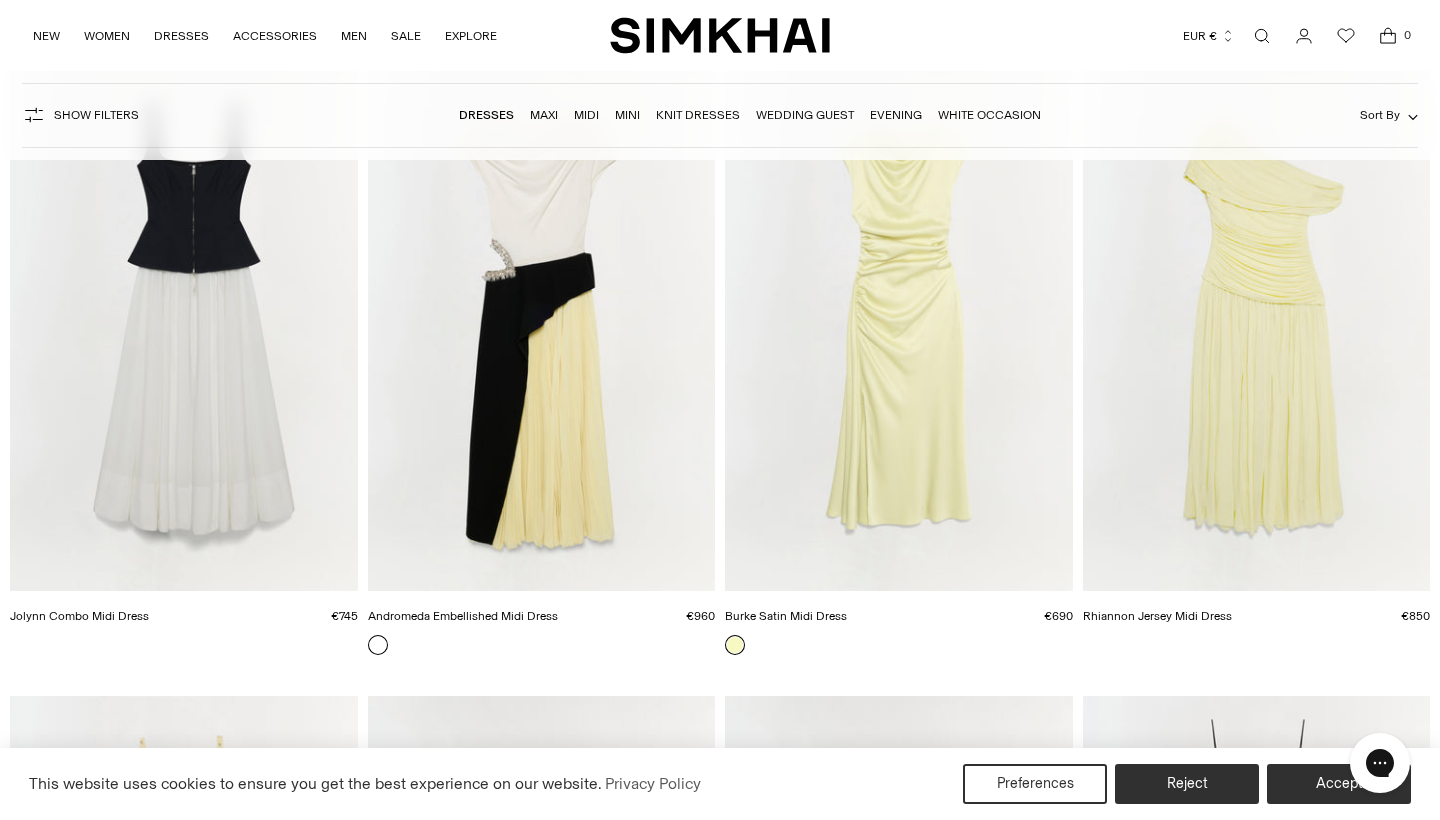 scroll, scrollTop: 1121, scrollLeft: 0, axis: vertical 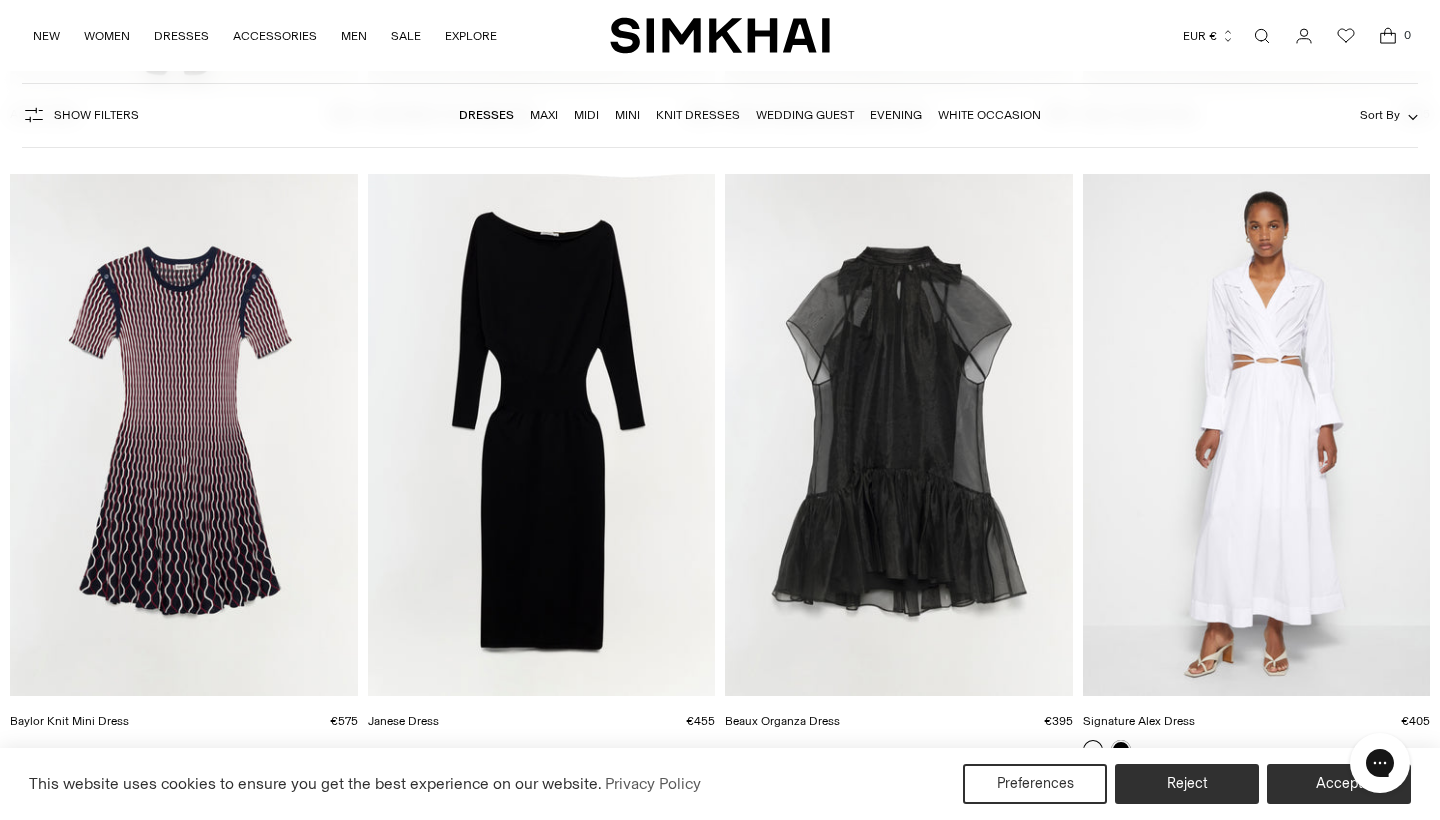 click at bounding box center (0, 0) 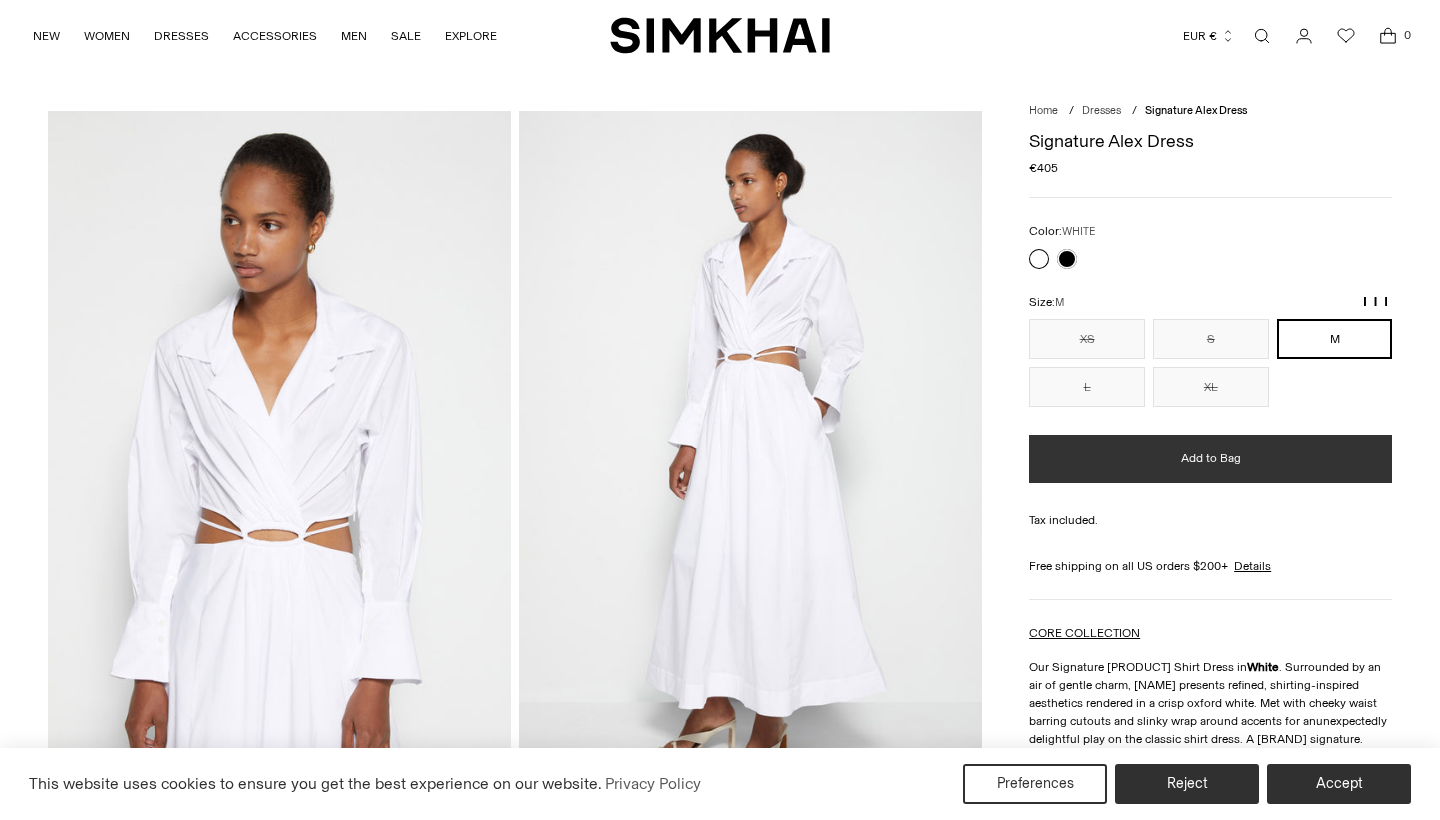 scroll, scrollTop: 0, scrollLeft: 0, axis: both 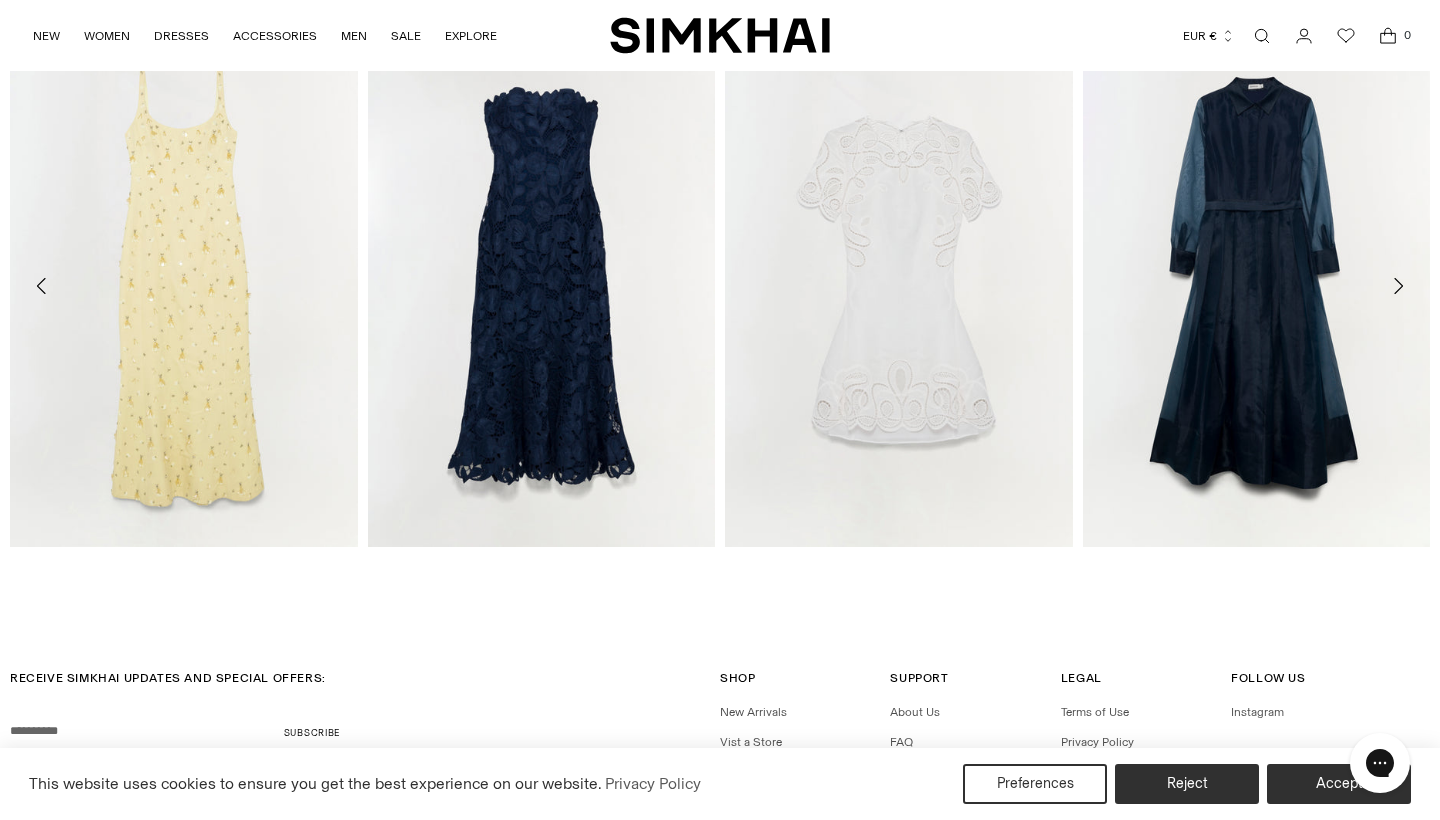 click 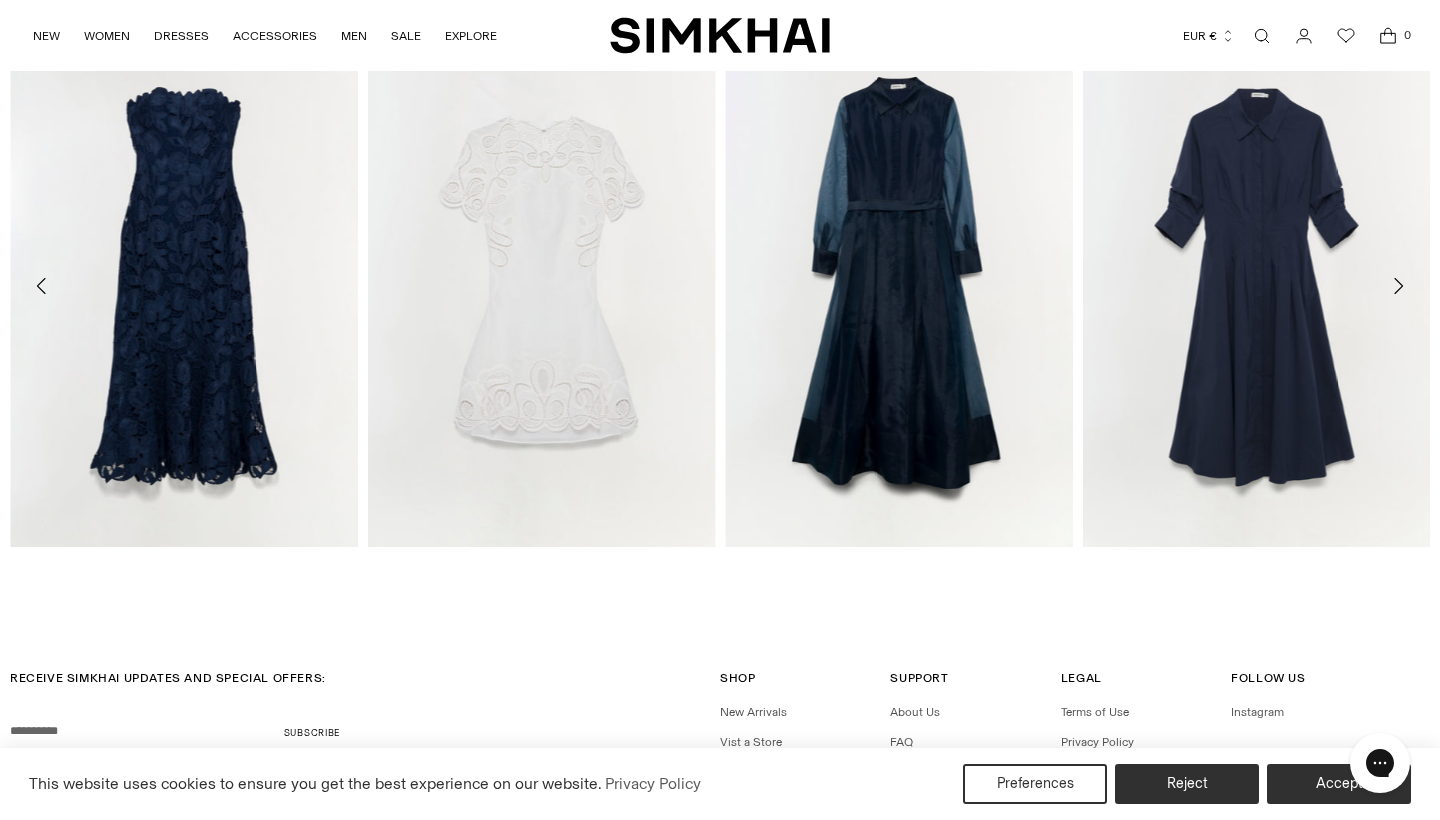 click 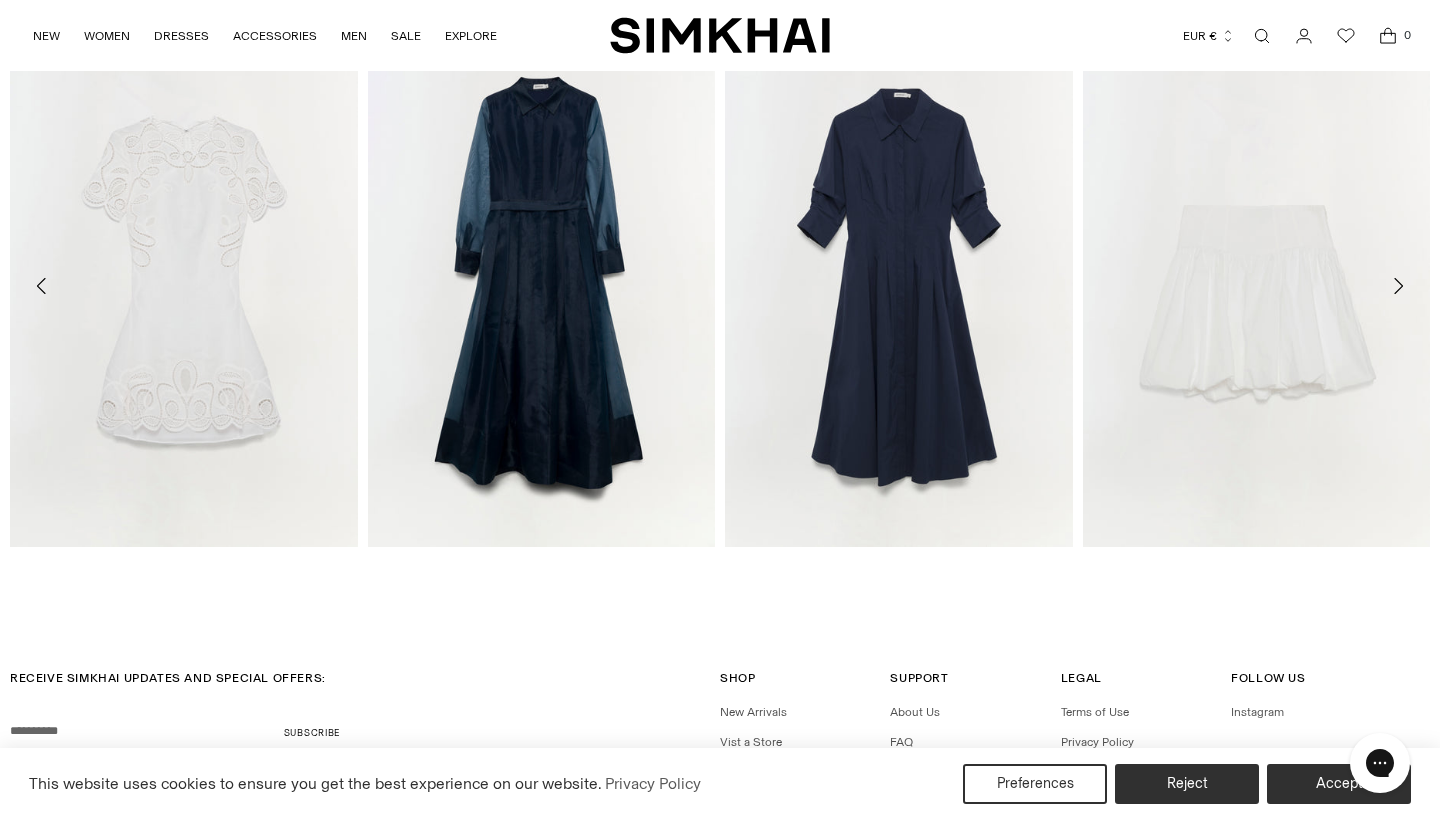 click 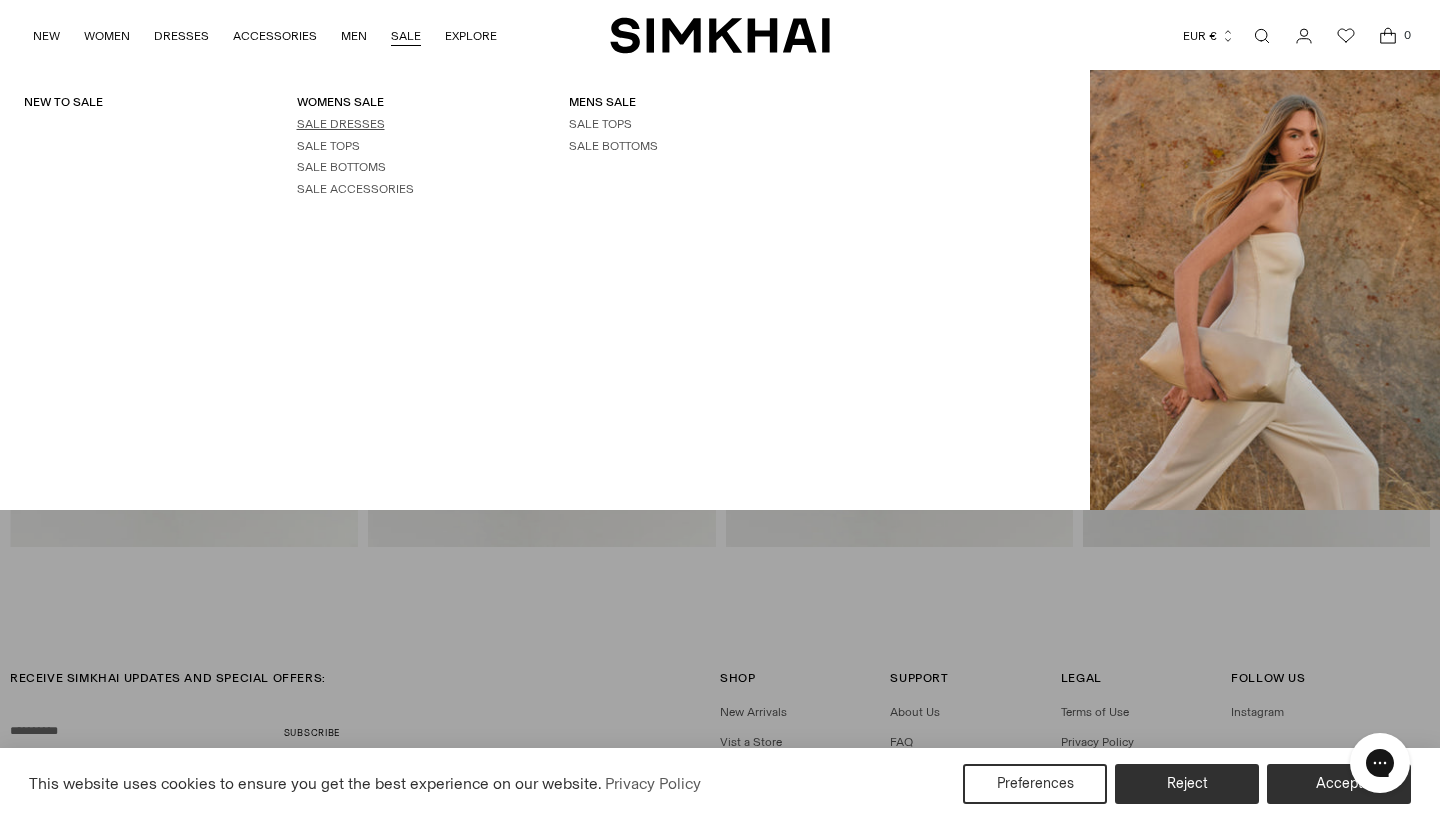 click on "SALE DRESSES" at bounding box center (341, 124) 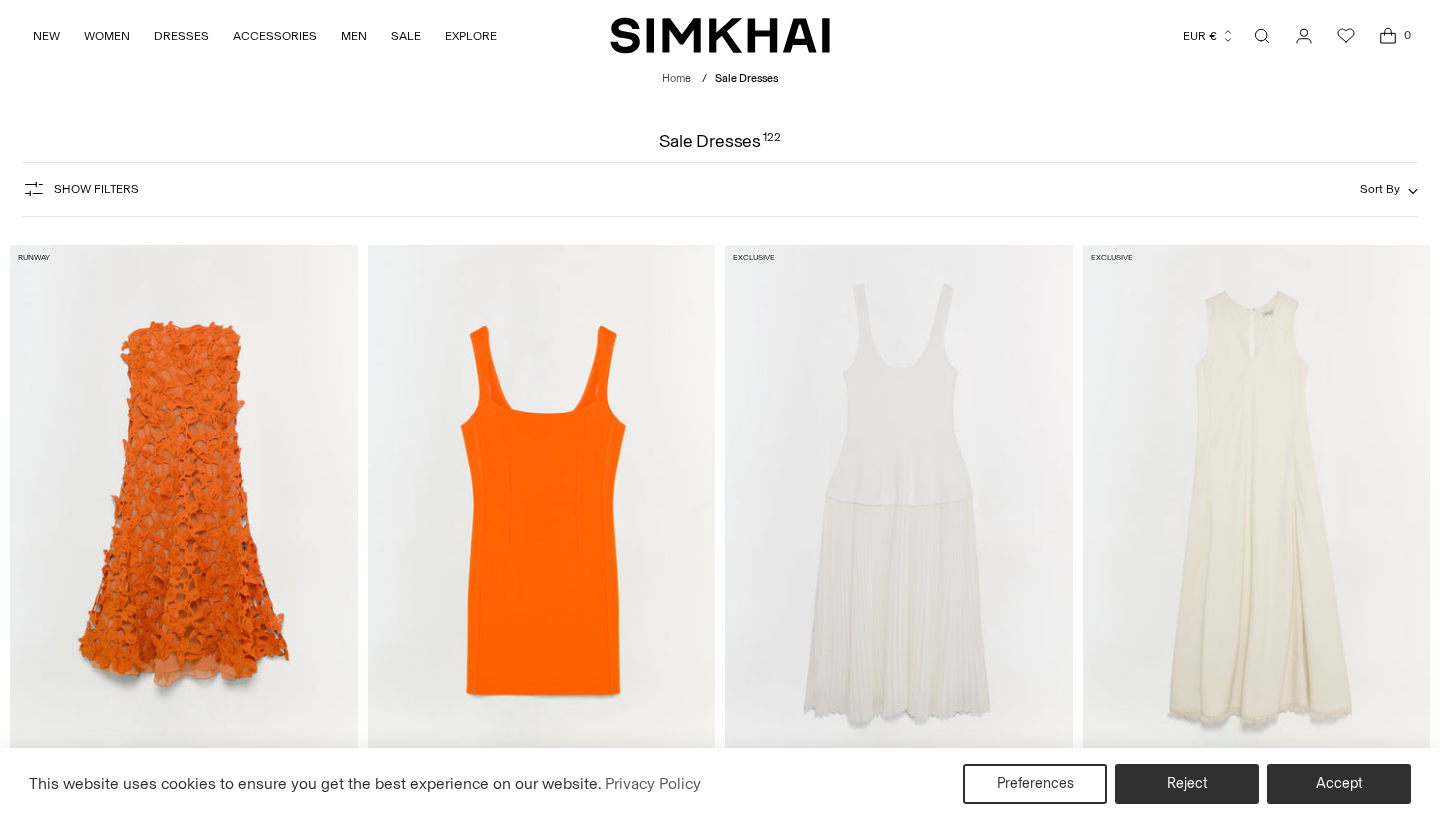 scroll, scrollTop: 0, scrollLeft: 0, axis: both 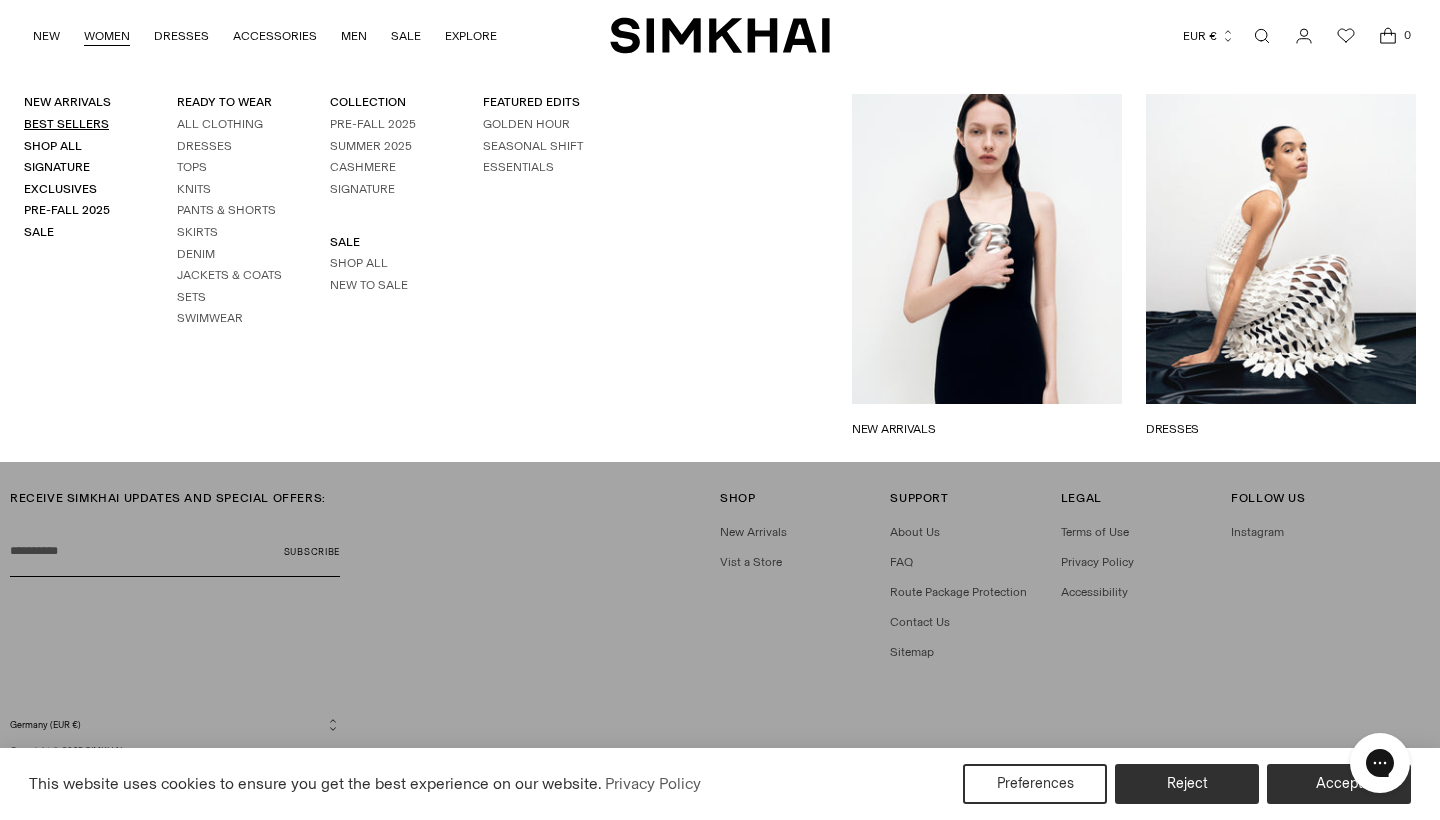 click on "Best Sellers" at bounding box center [66, 124] 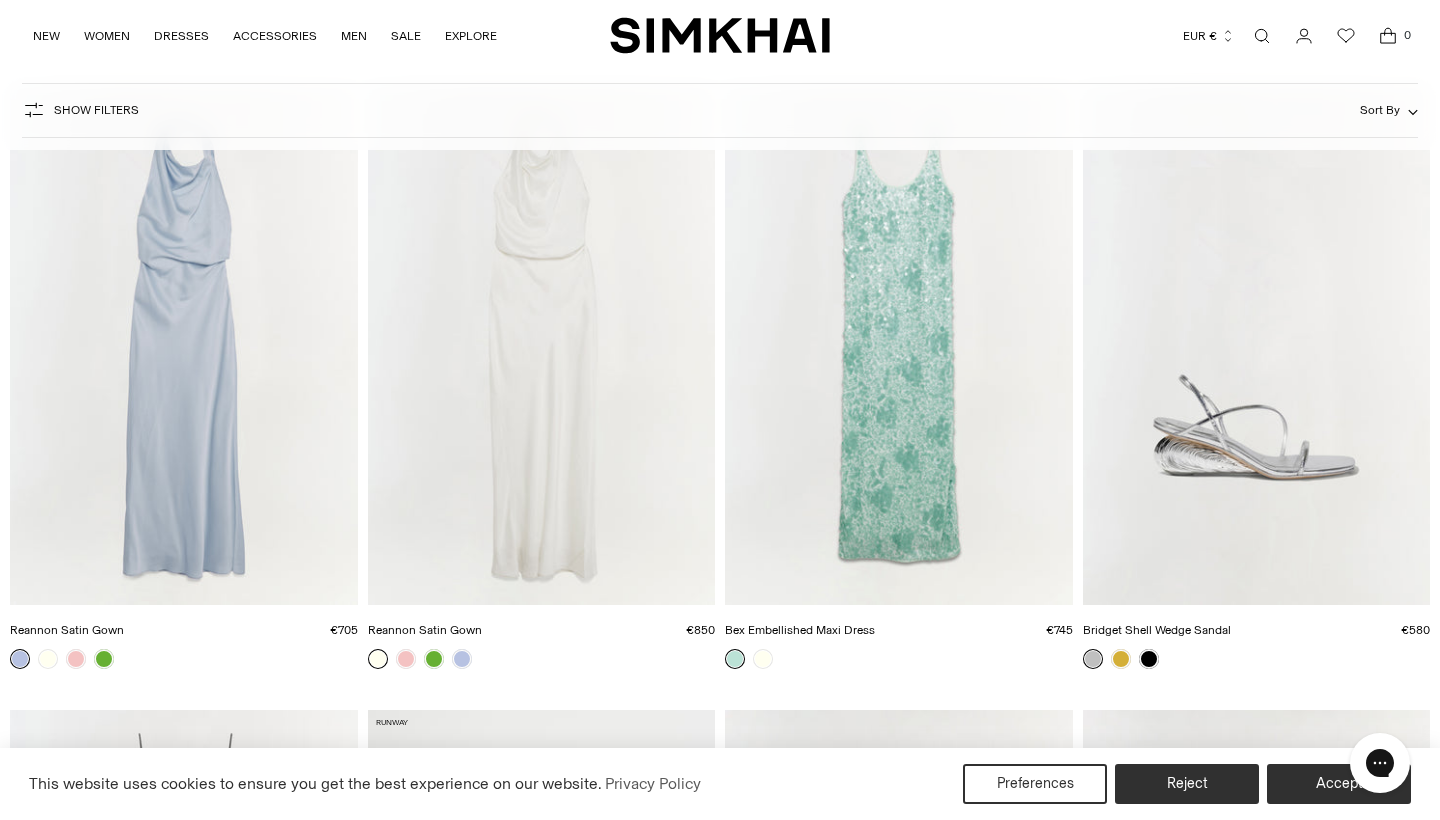 scroll, scrollTop: 0, scrollLeft: 0, axis: both 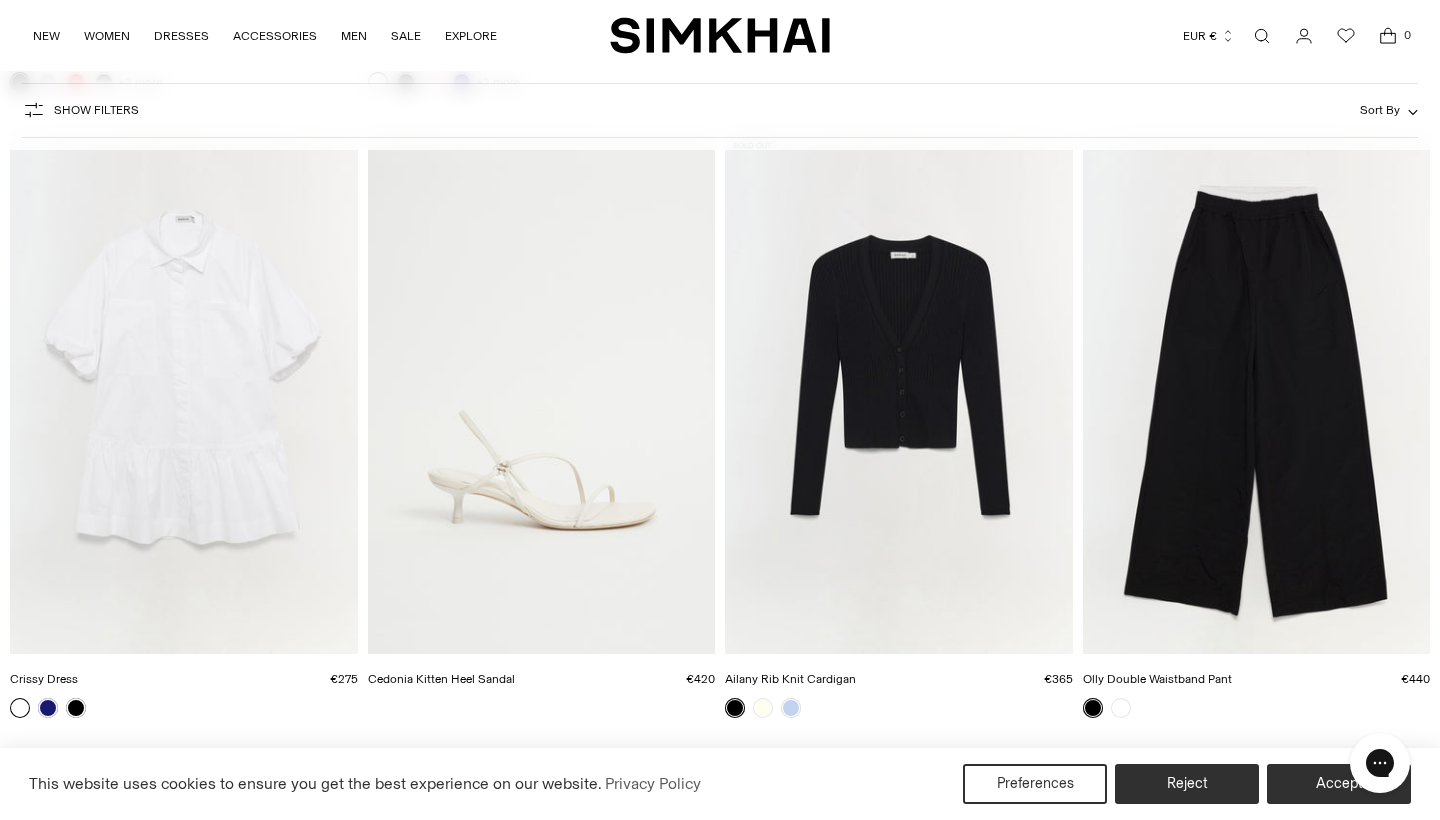 click at bounding box center [0, 0] 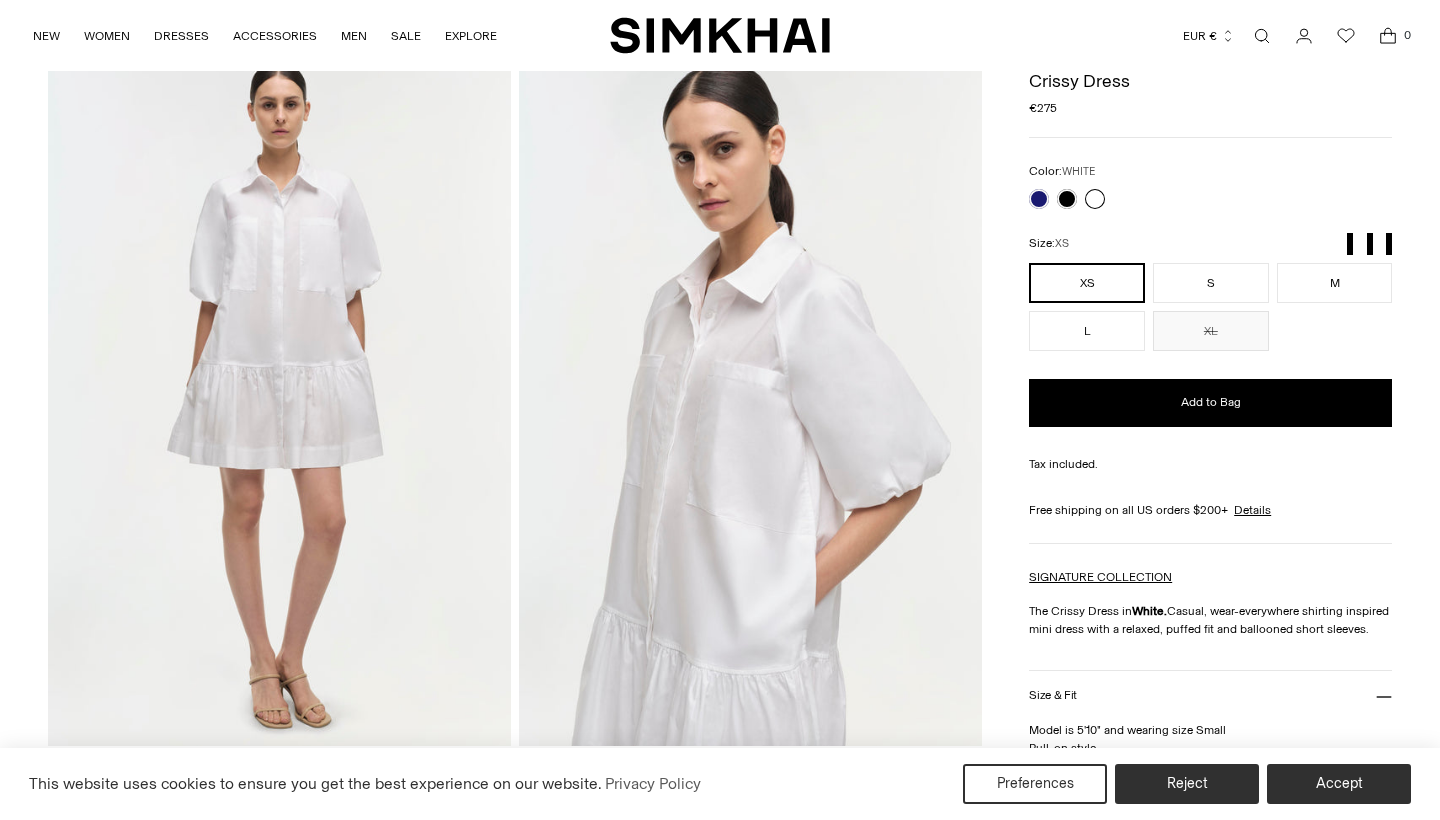 scroll, scrollTop: 60, scrollLeft: 0, axis: vertical 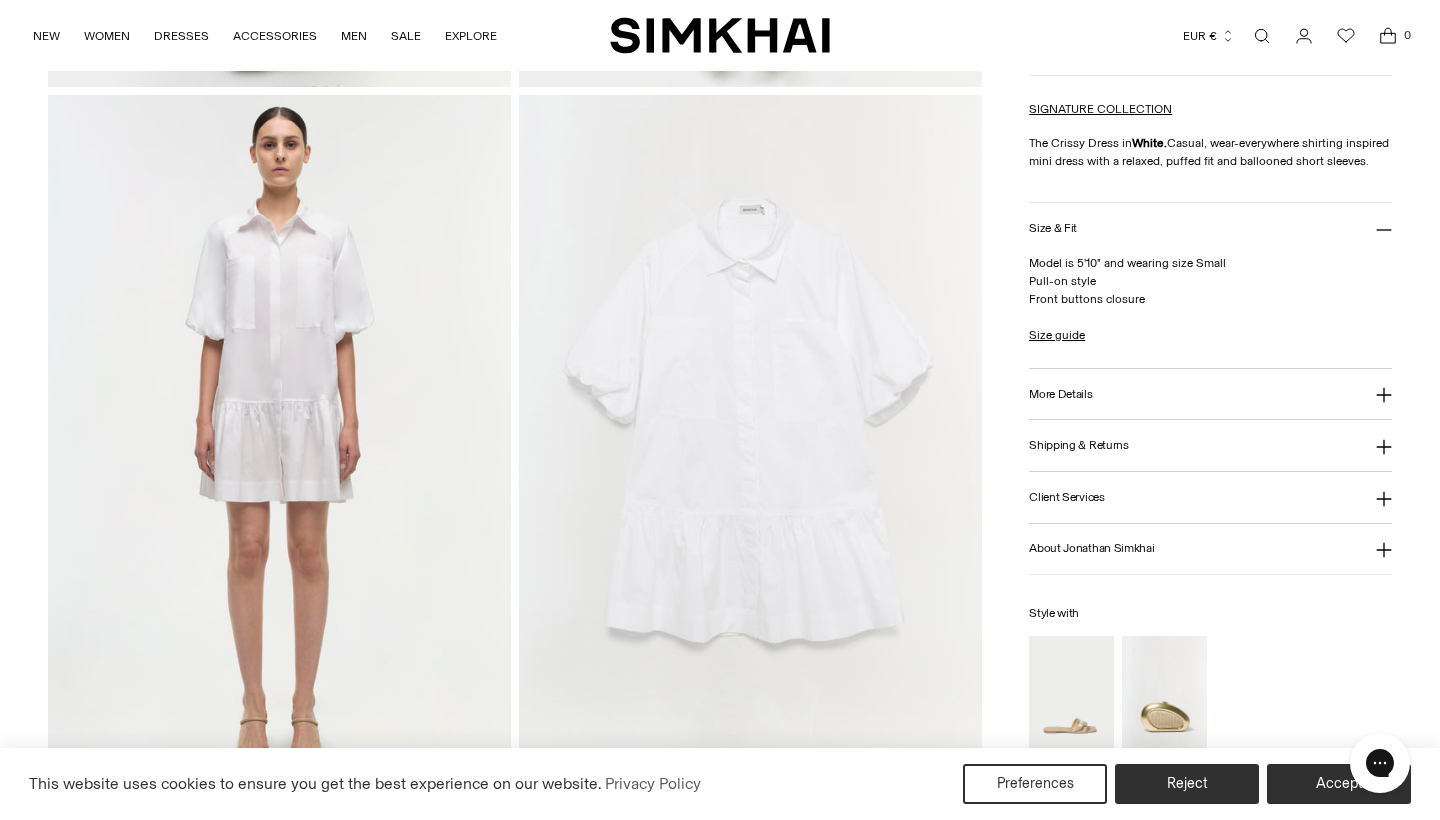 click on "More Details" at bounding box center [1210, 394] 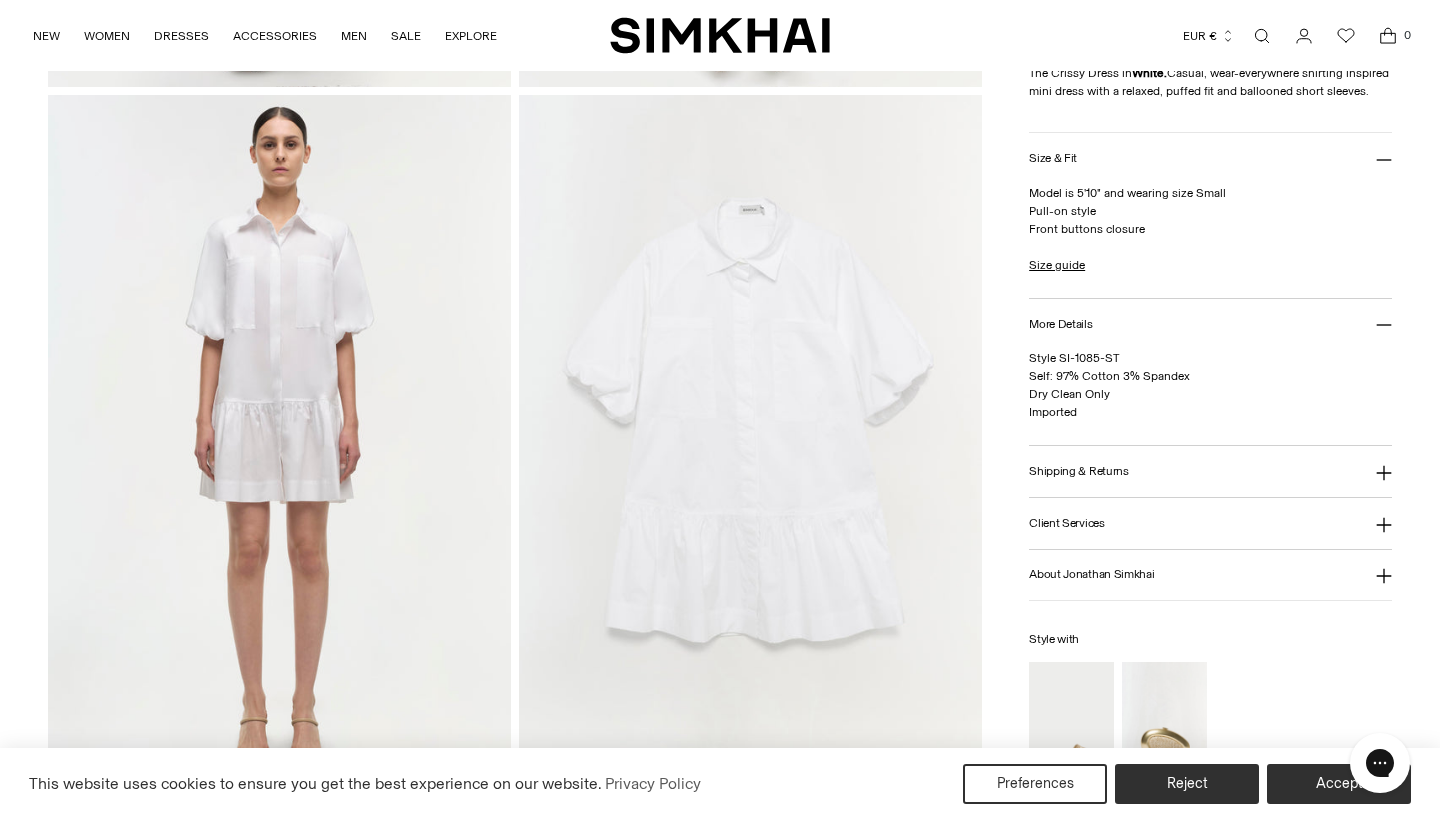click 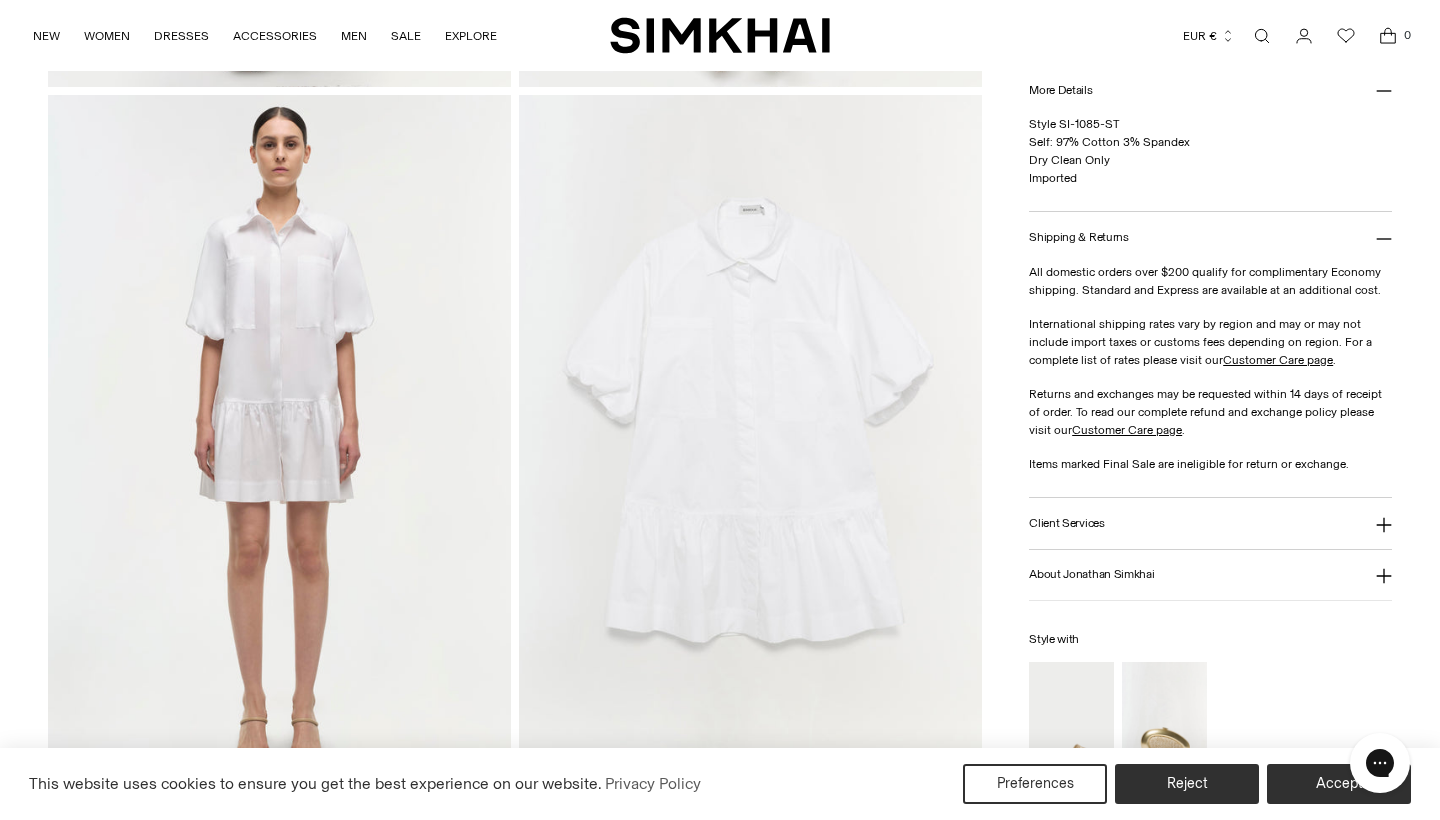 click 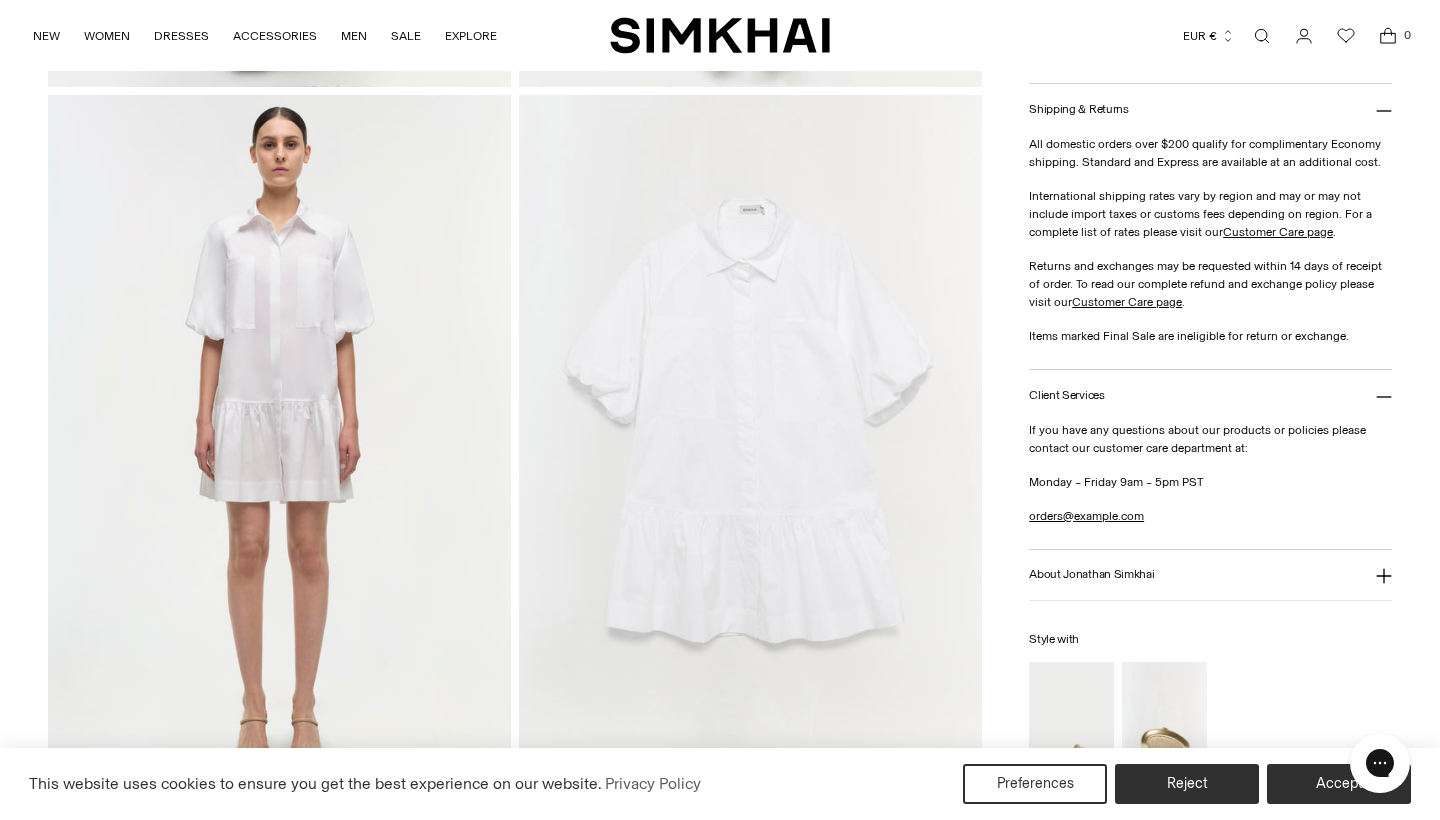 click 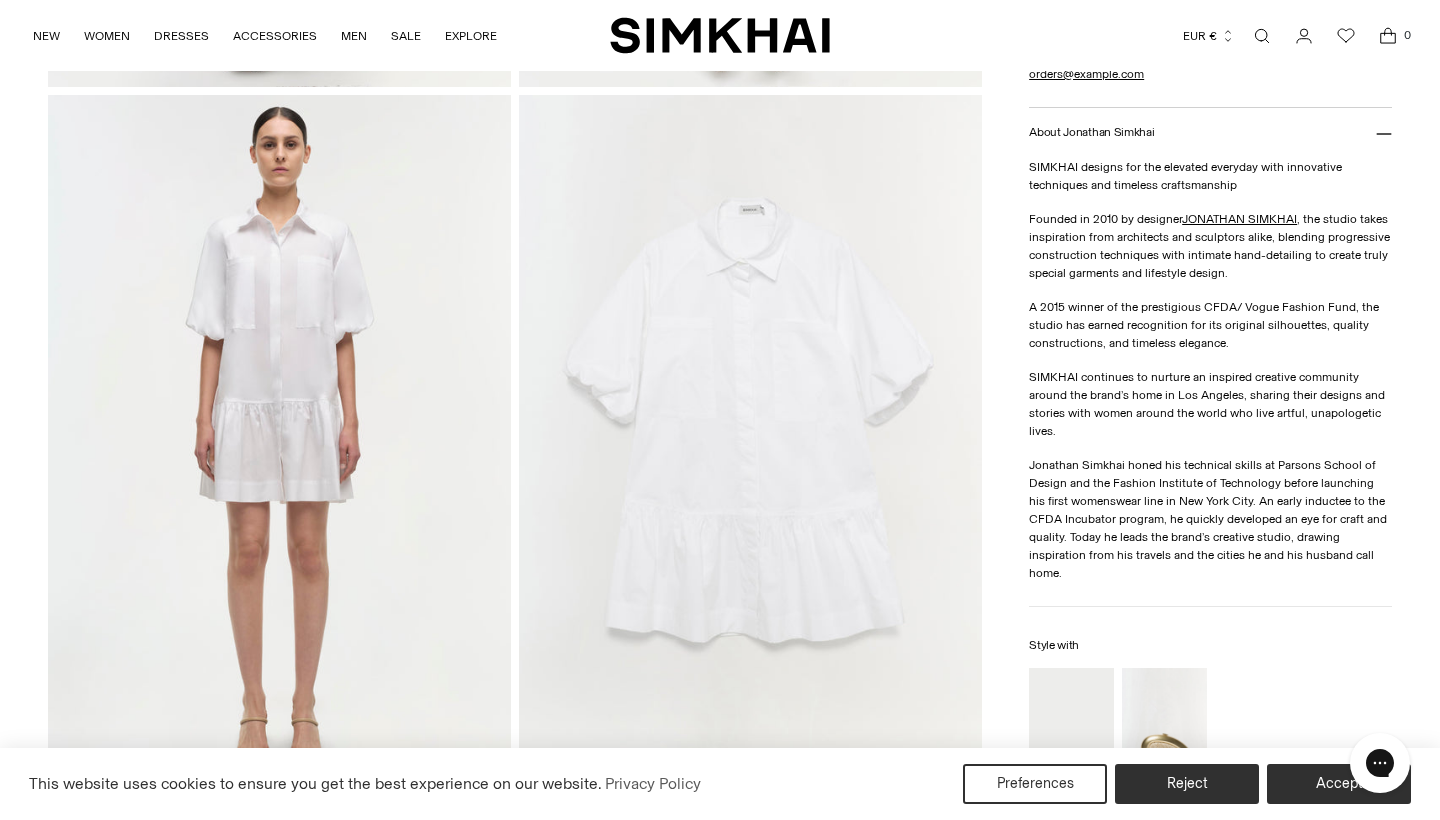 click on "EUR €" at bounding box center [1209, 36] 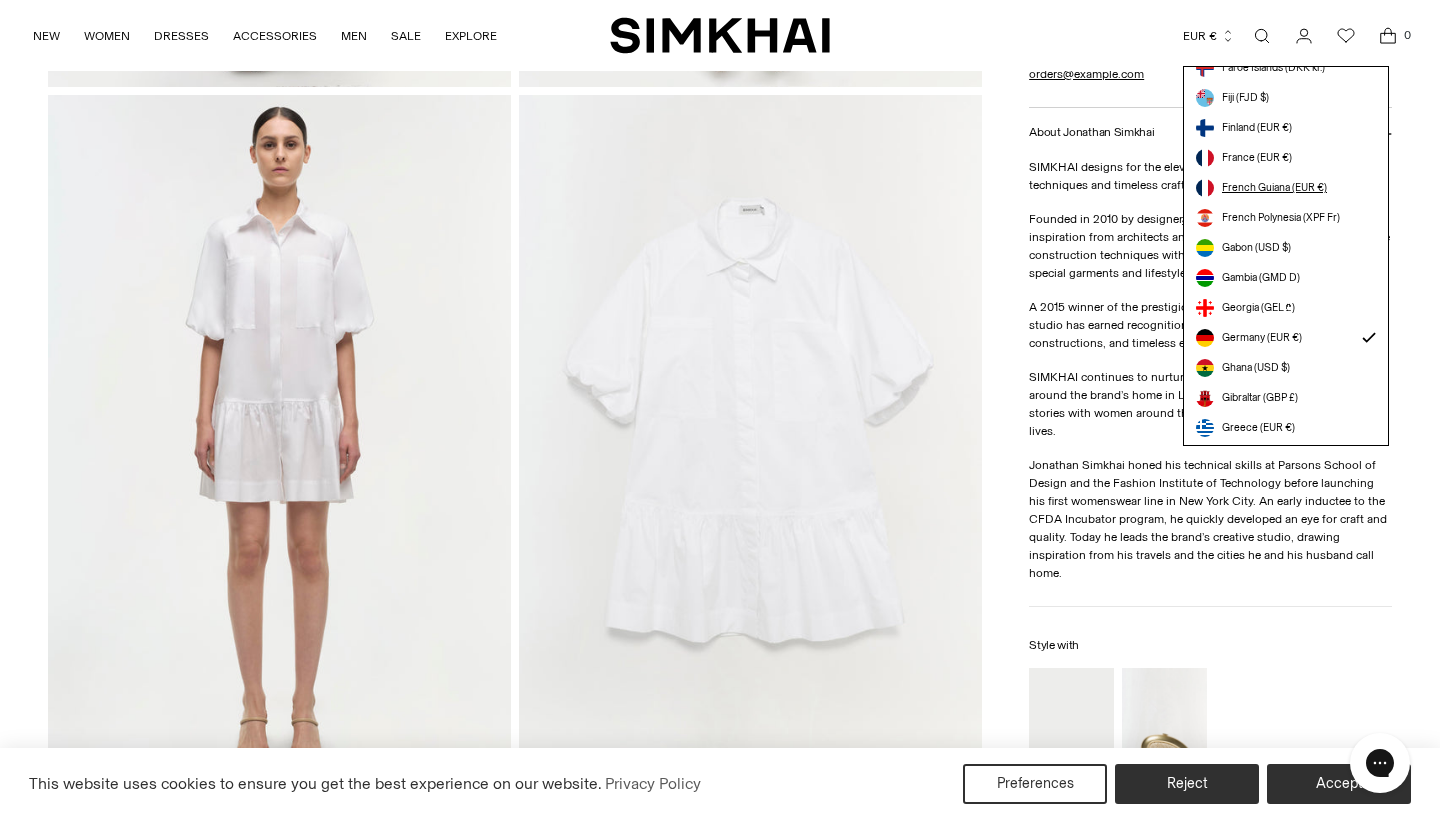 scroll, scrollTop: 1824, scrollLeft: 0, axis: vertical 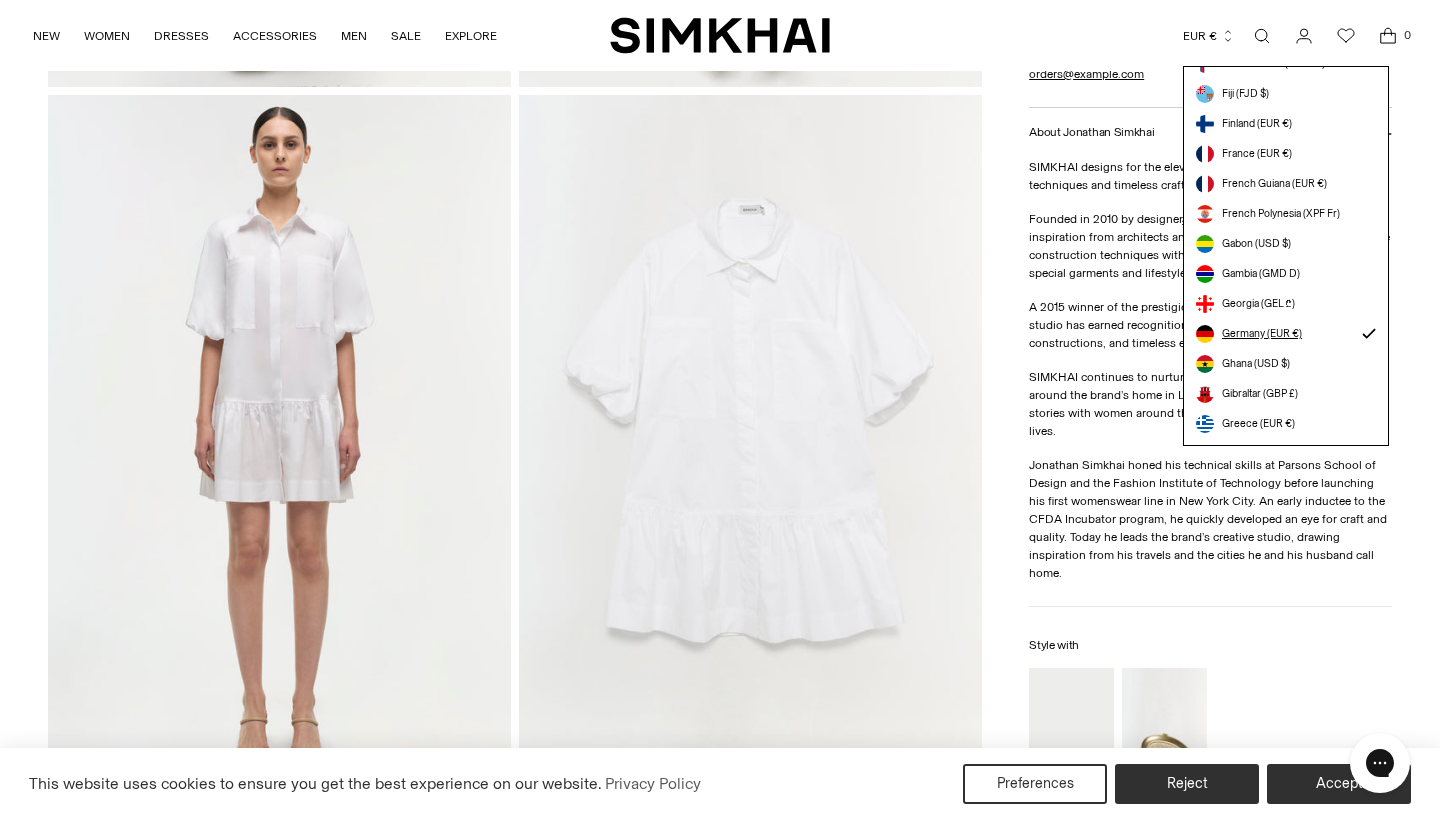 click on "Germany (EUR
€)" at bounding box center (1262, 334) 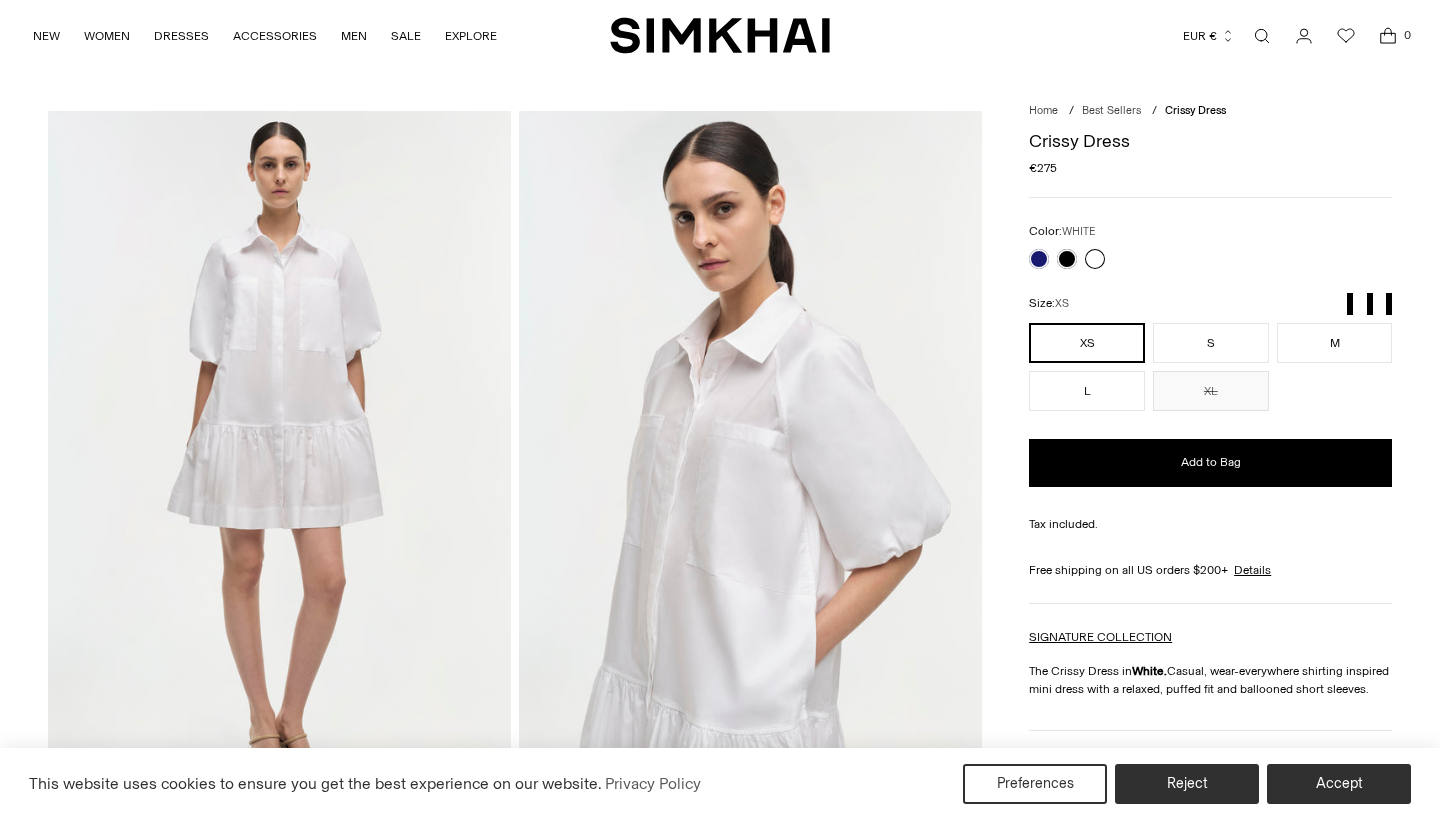 scroll, scrollTop: 0, scrollLeft: 0, axis: both 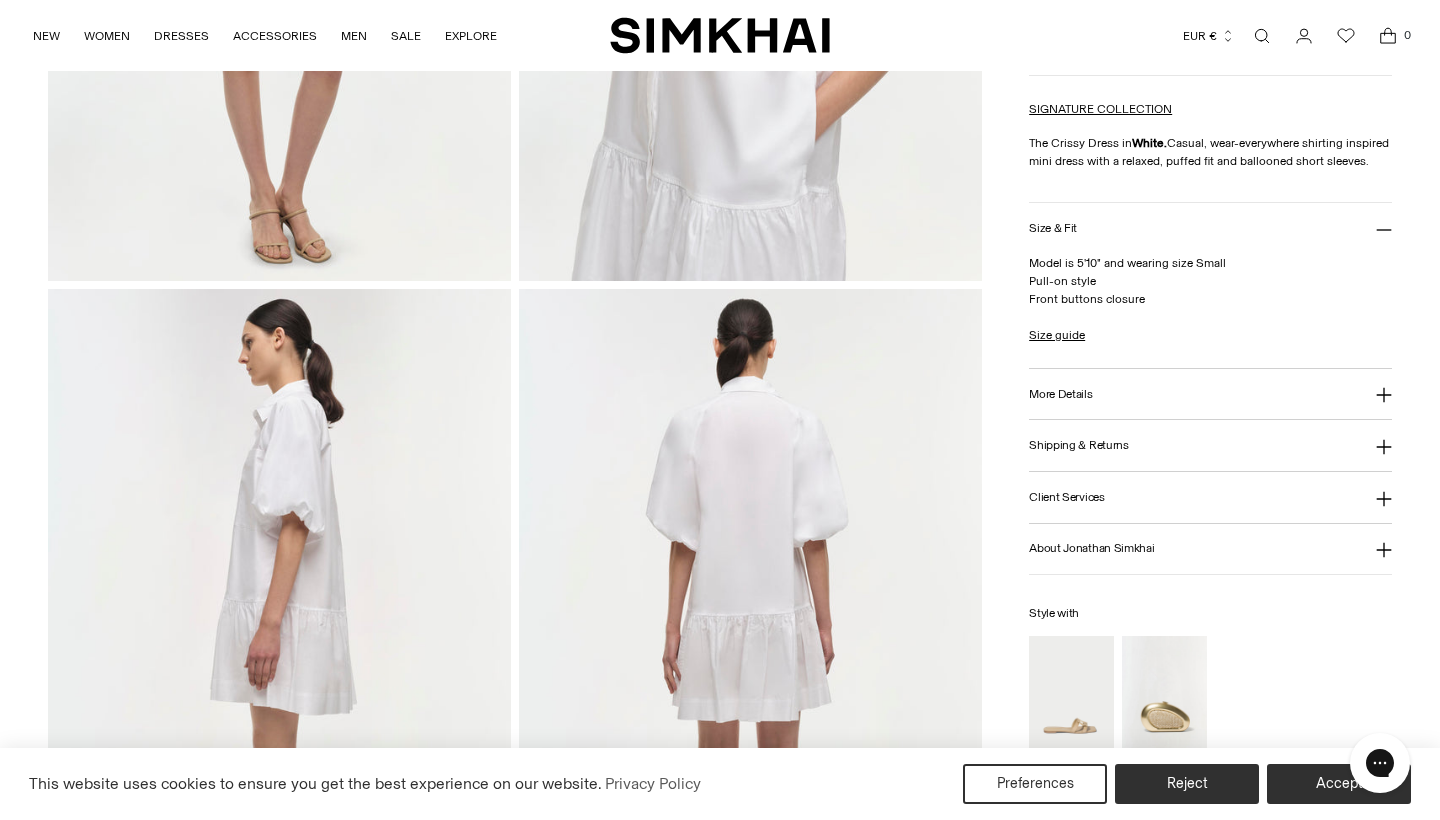 click 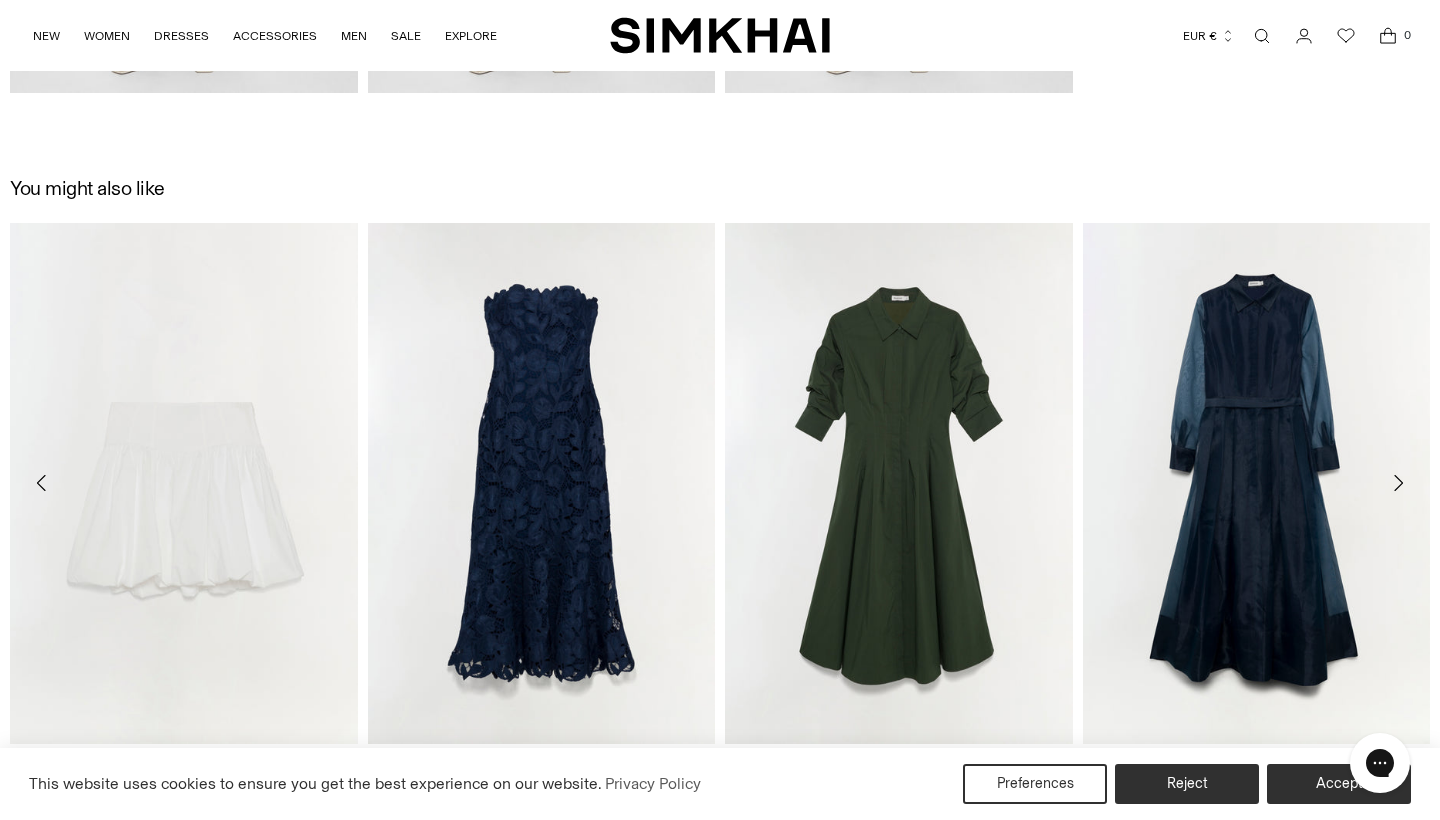 scroll, scrollTop: 2809, scrollLeft: 0, axis: vertical 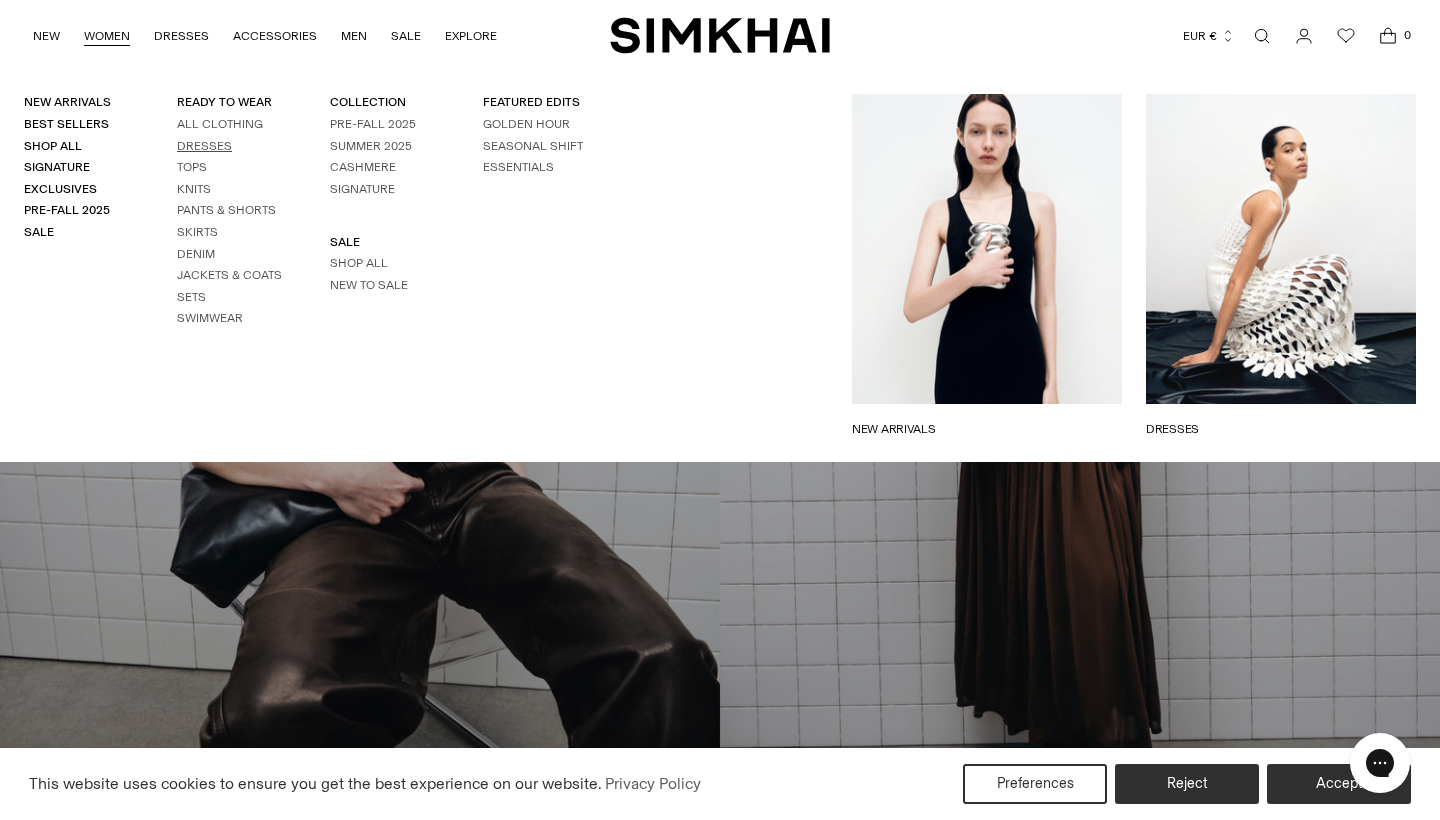 click on "Dresses" at bounding box center [204, 146] 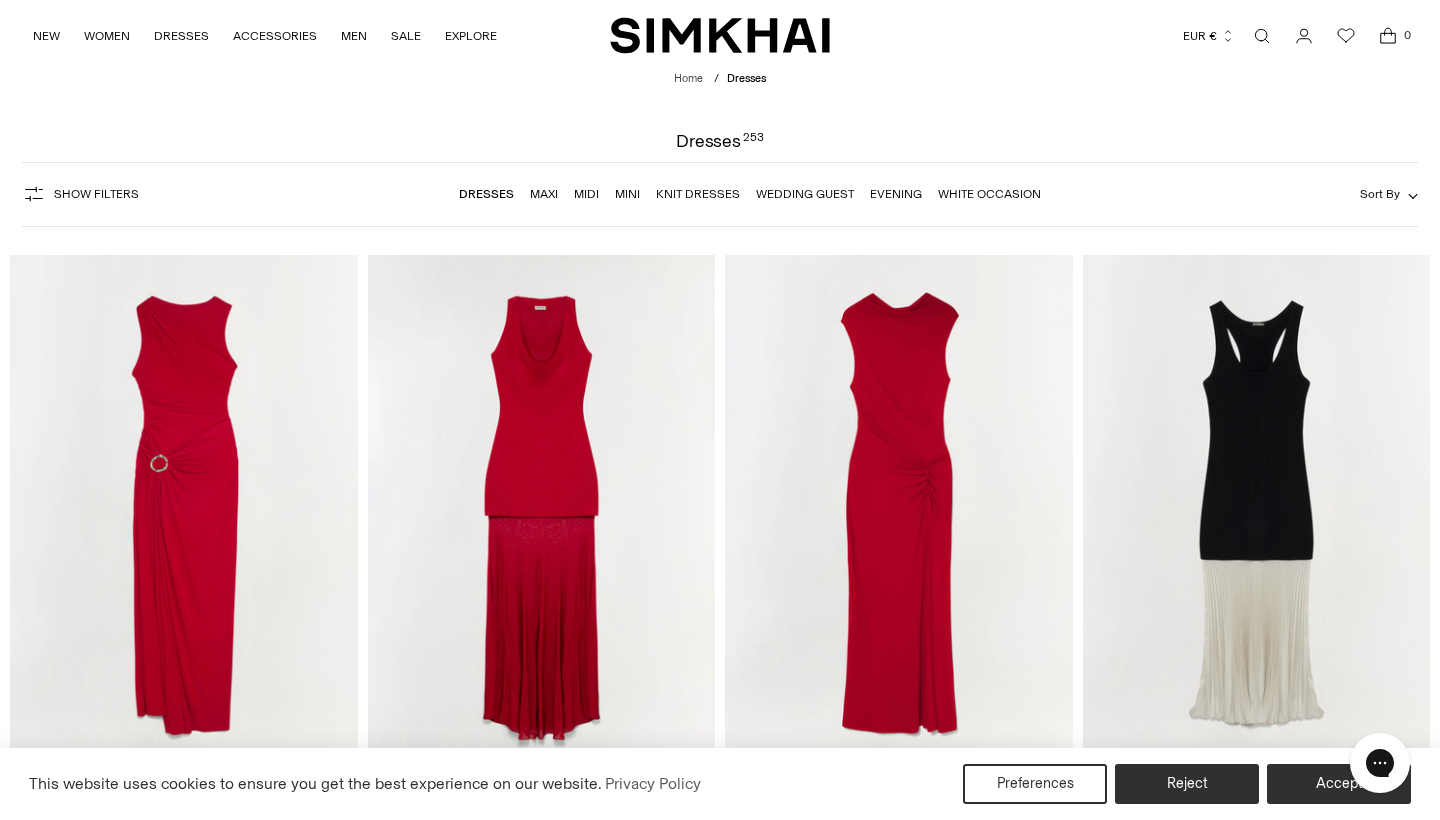 scroll, scrollTop: 0, scrollLeft: 0, axis: both 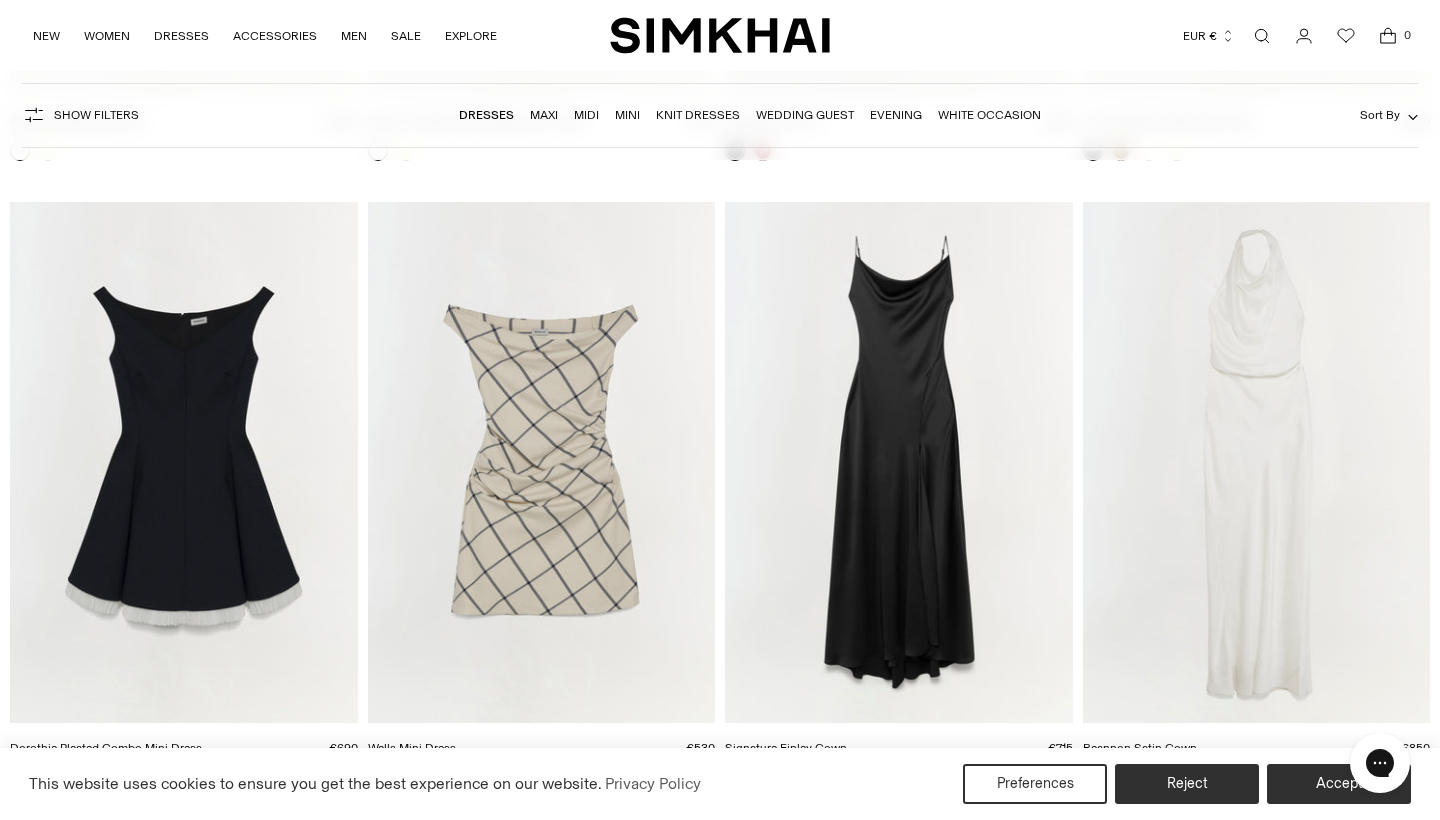 click at bounding box center [0, 0] 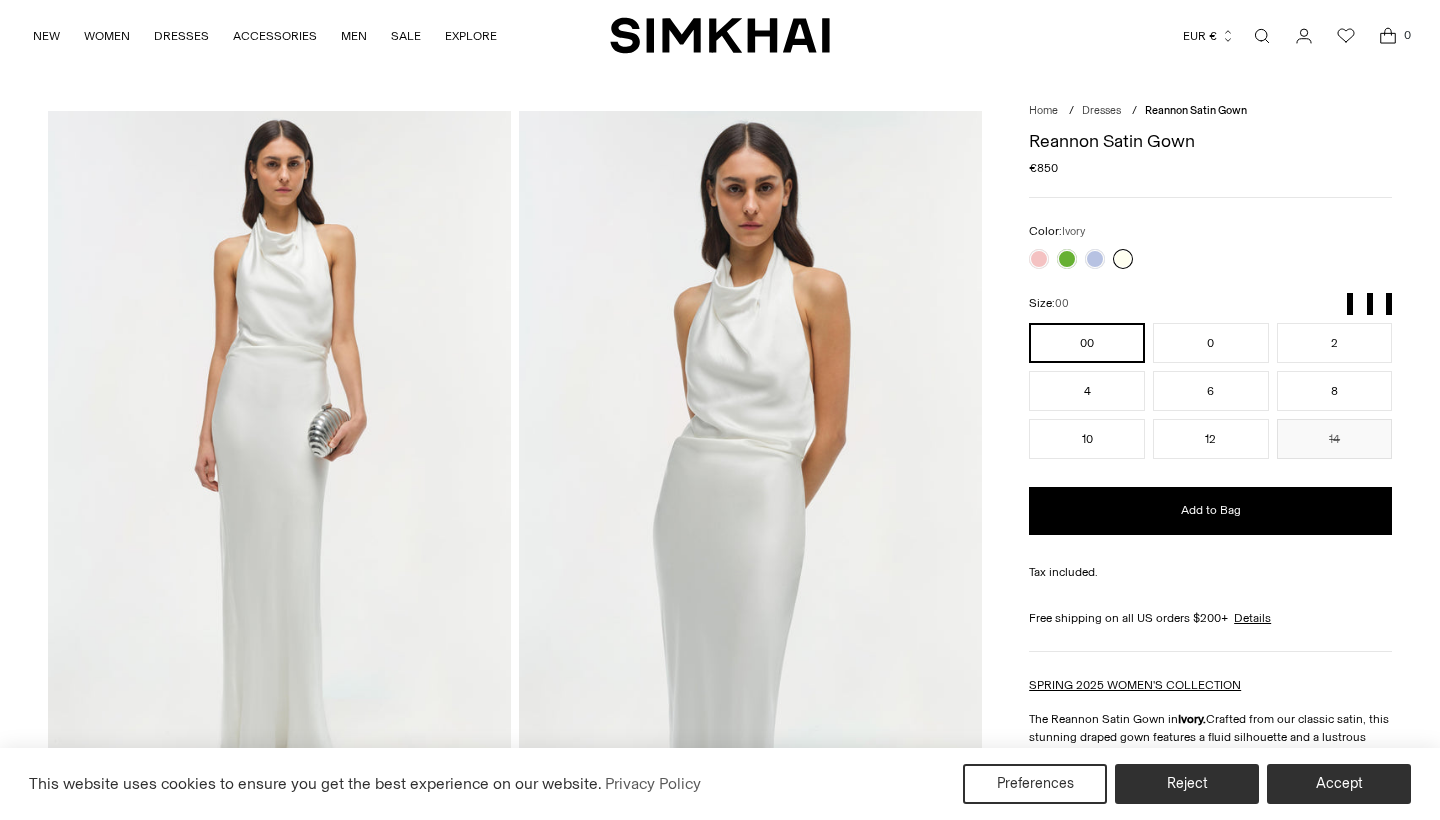scroll, scrollTop: 0, scrollLeft: 0, axis: both 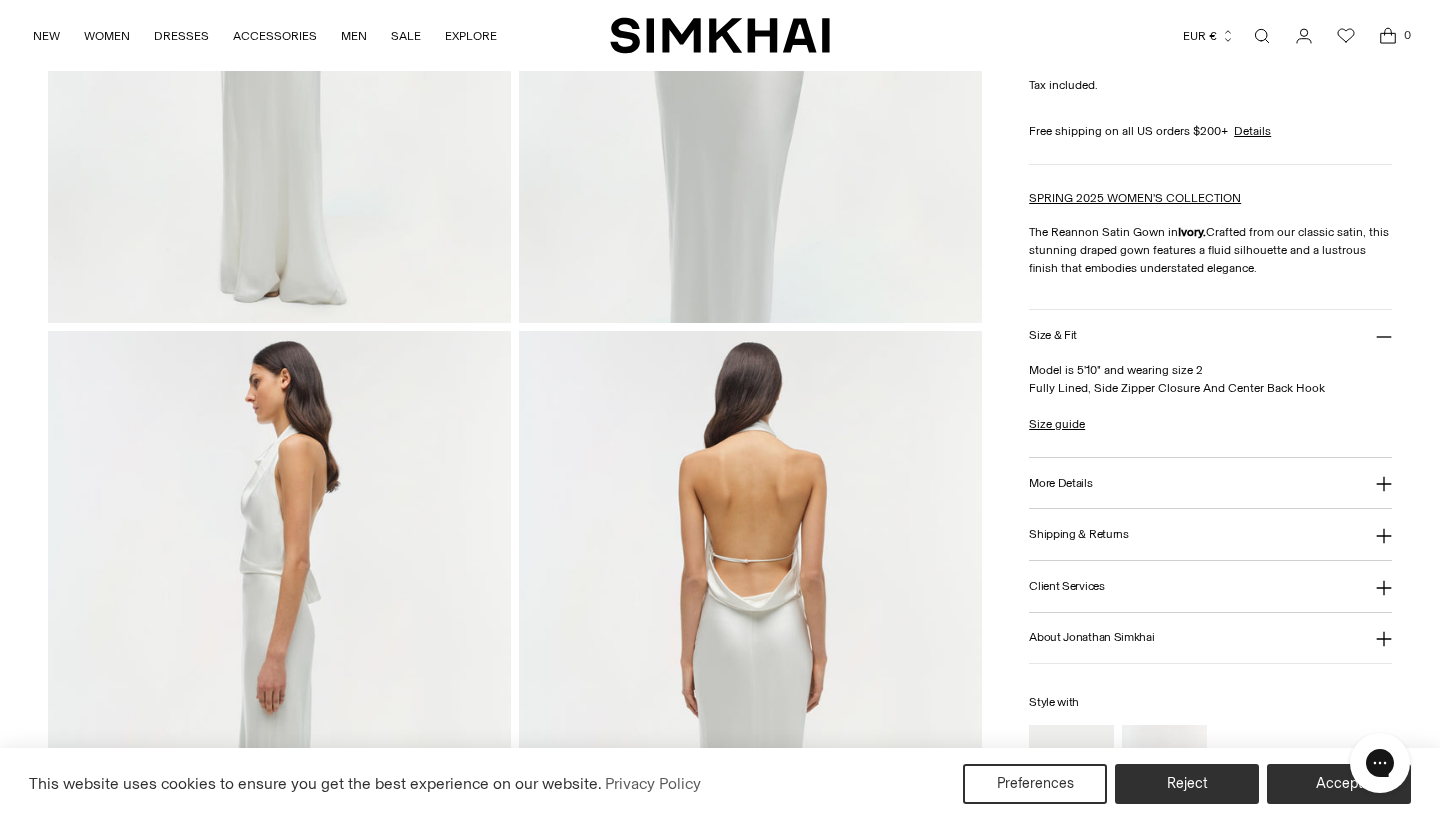 click on "More Details" at bounding box center (1210, 483) 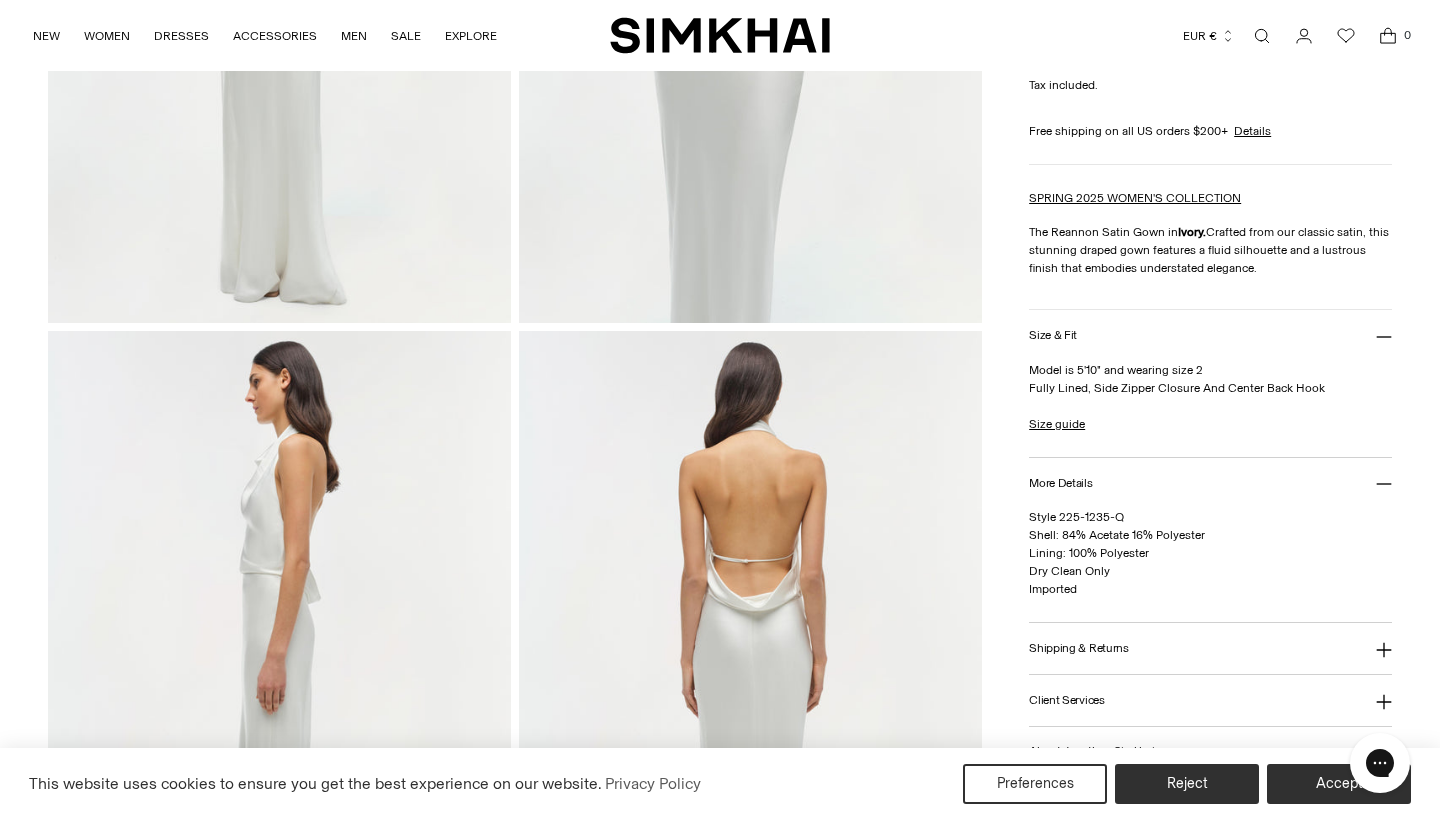 click at bounding box center [750, 678] 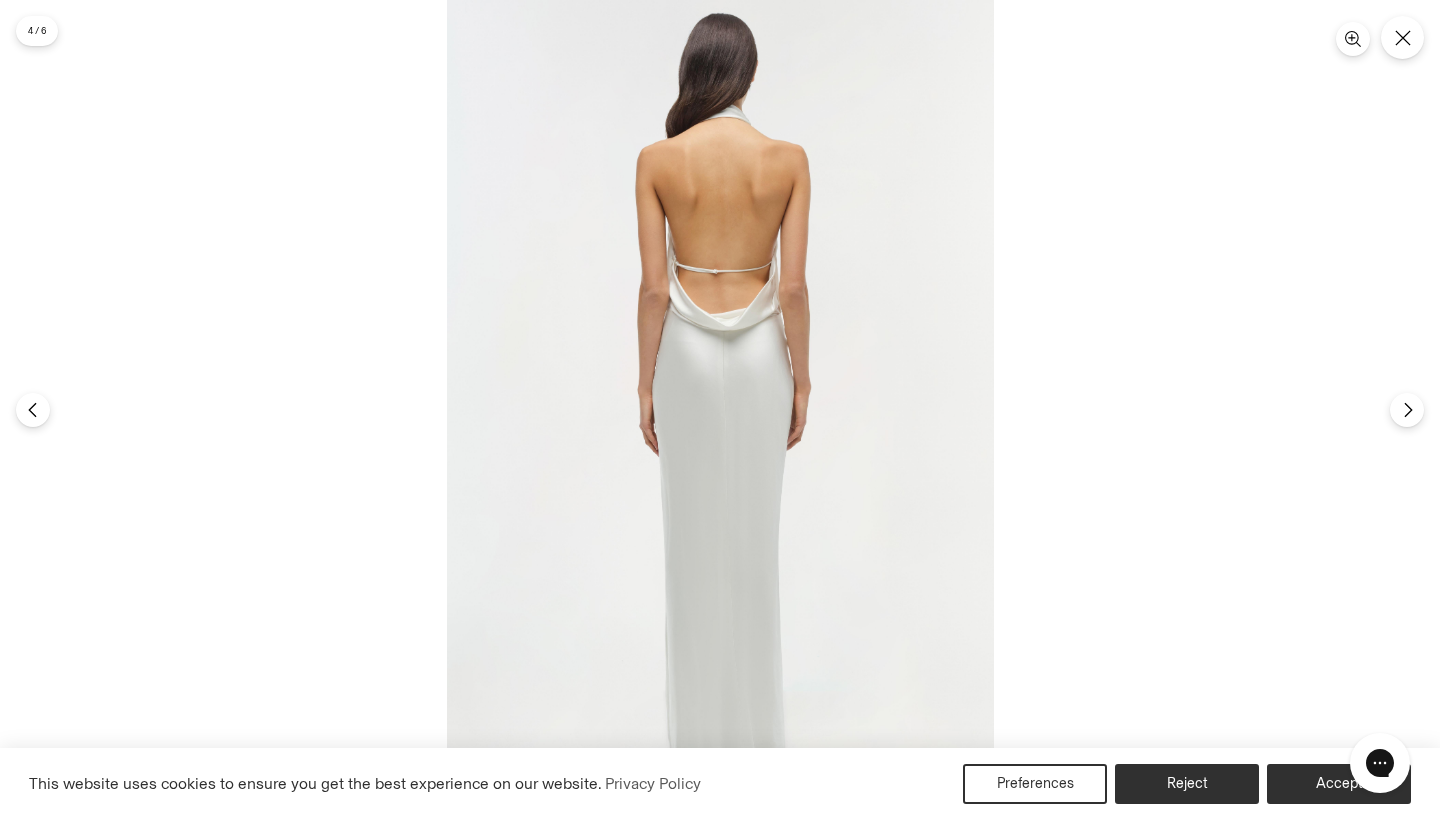 click at bounding box center [720, 410] 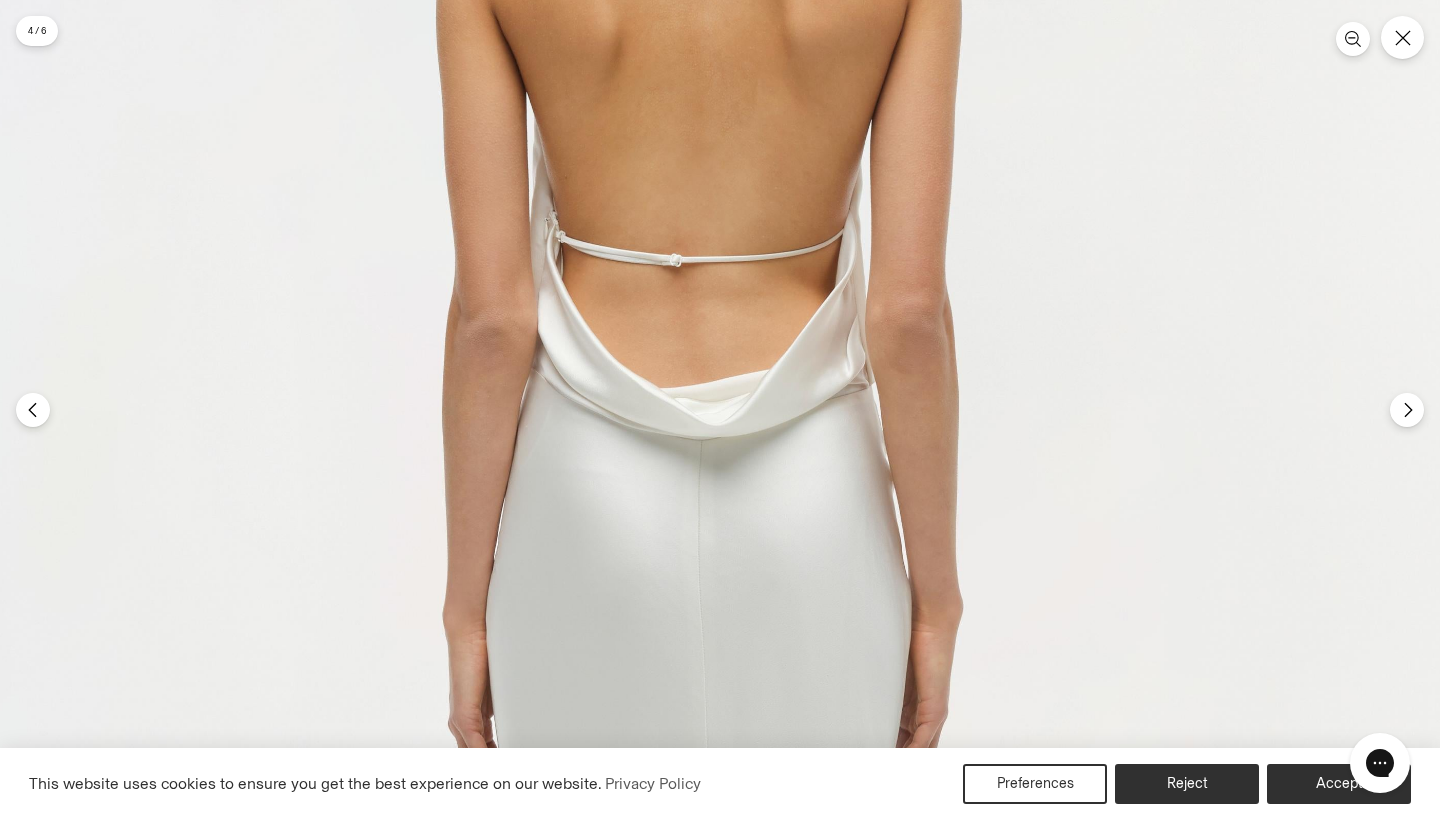 click at bounding box center [691, 676] 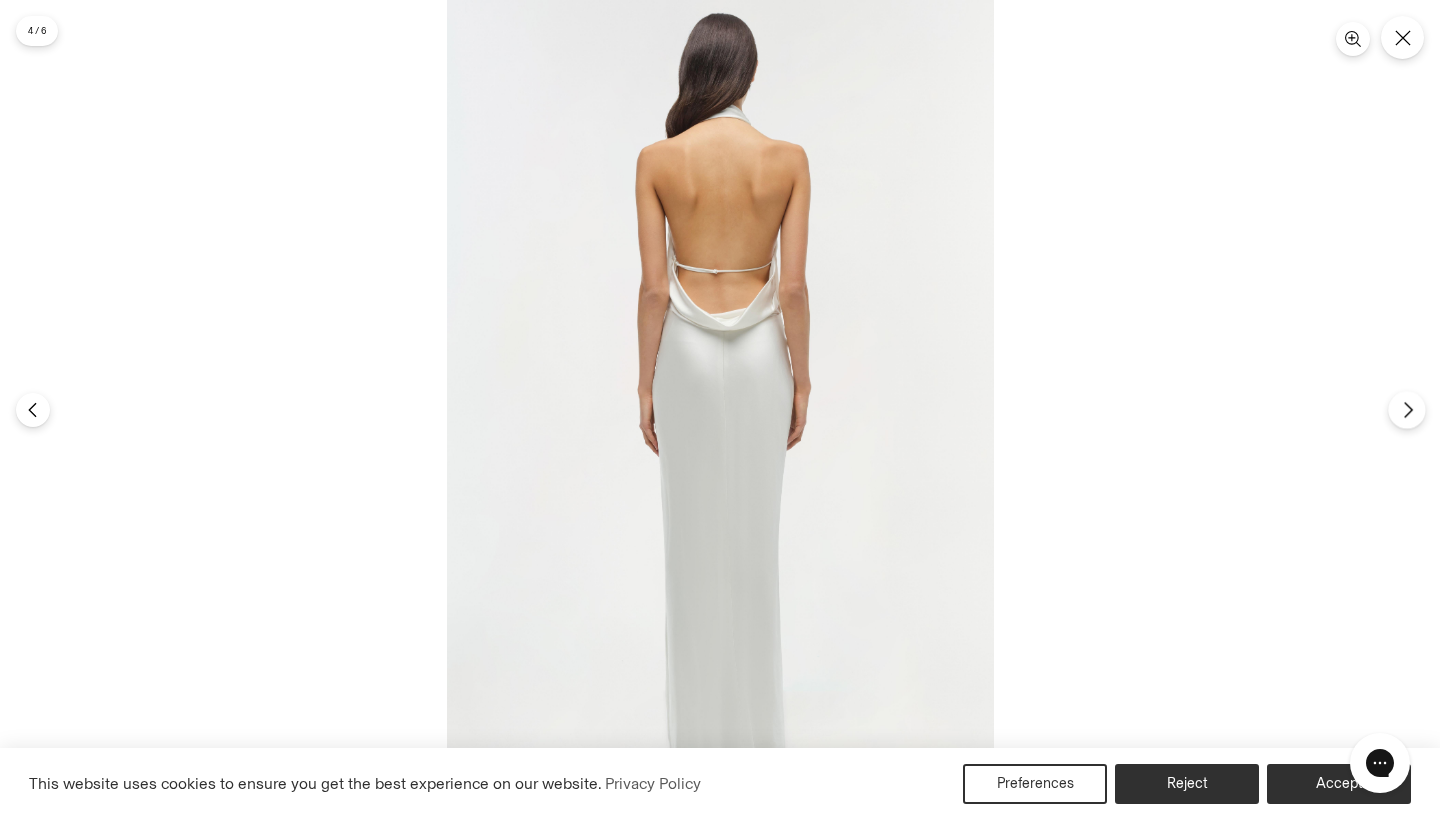 click 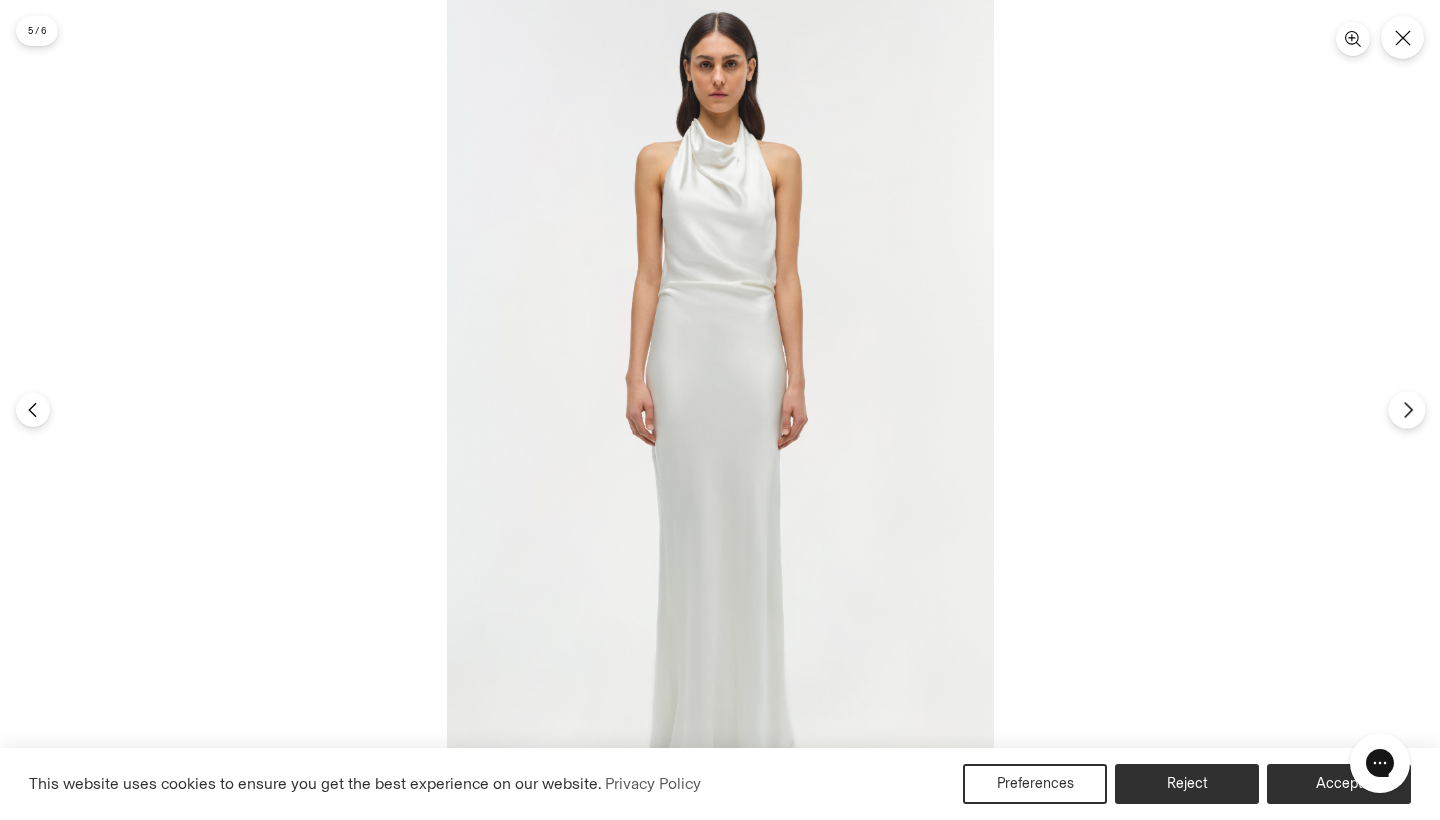 click 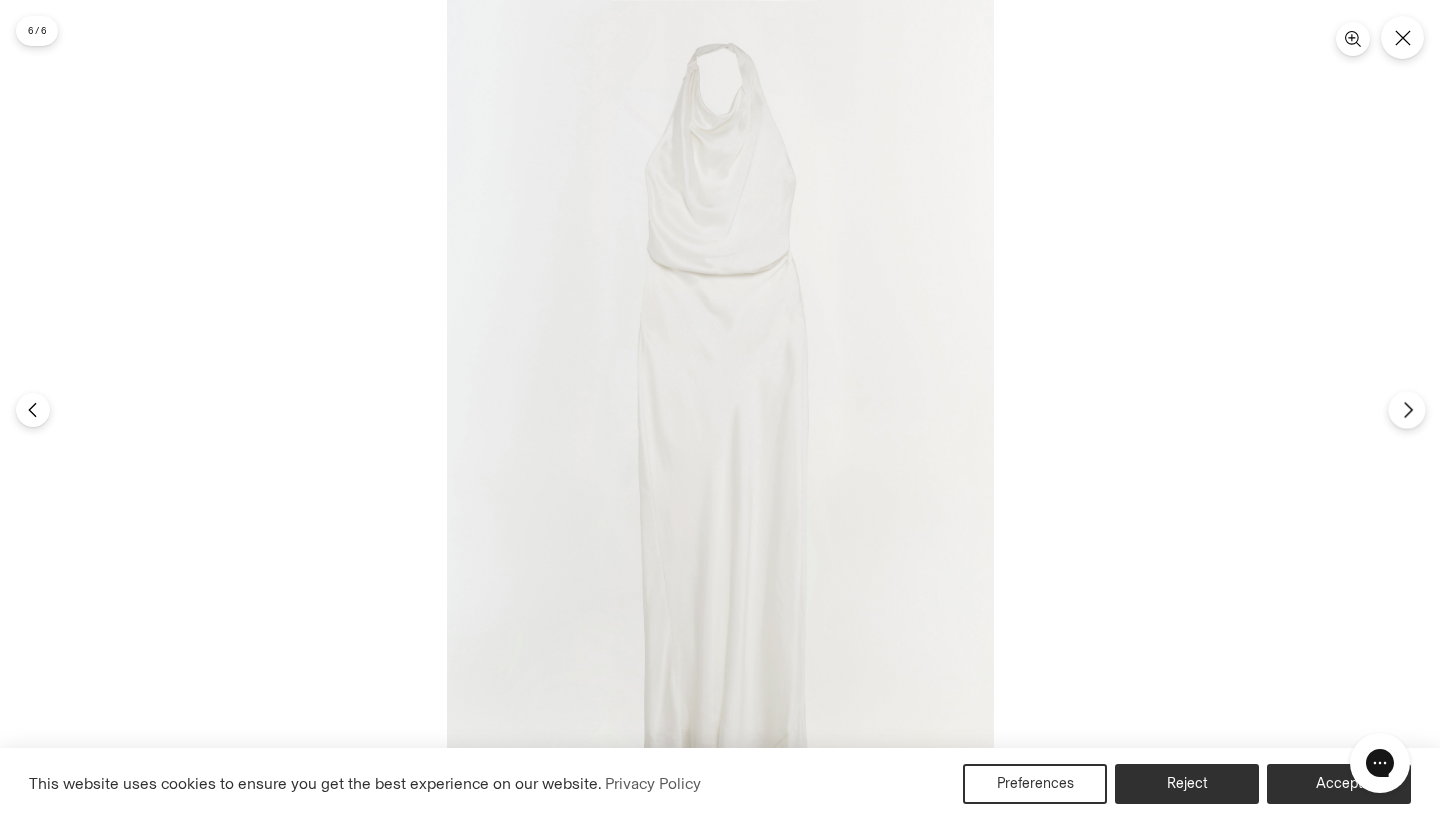 click 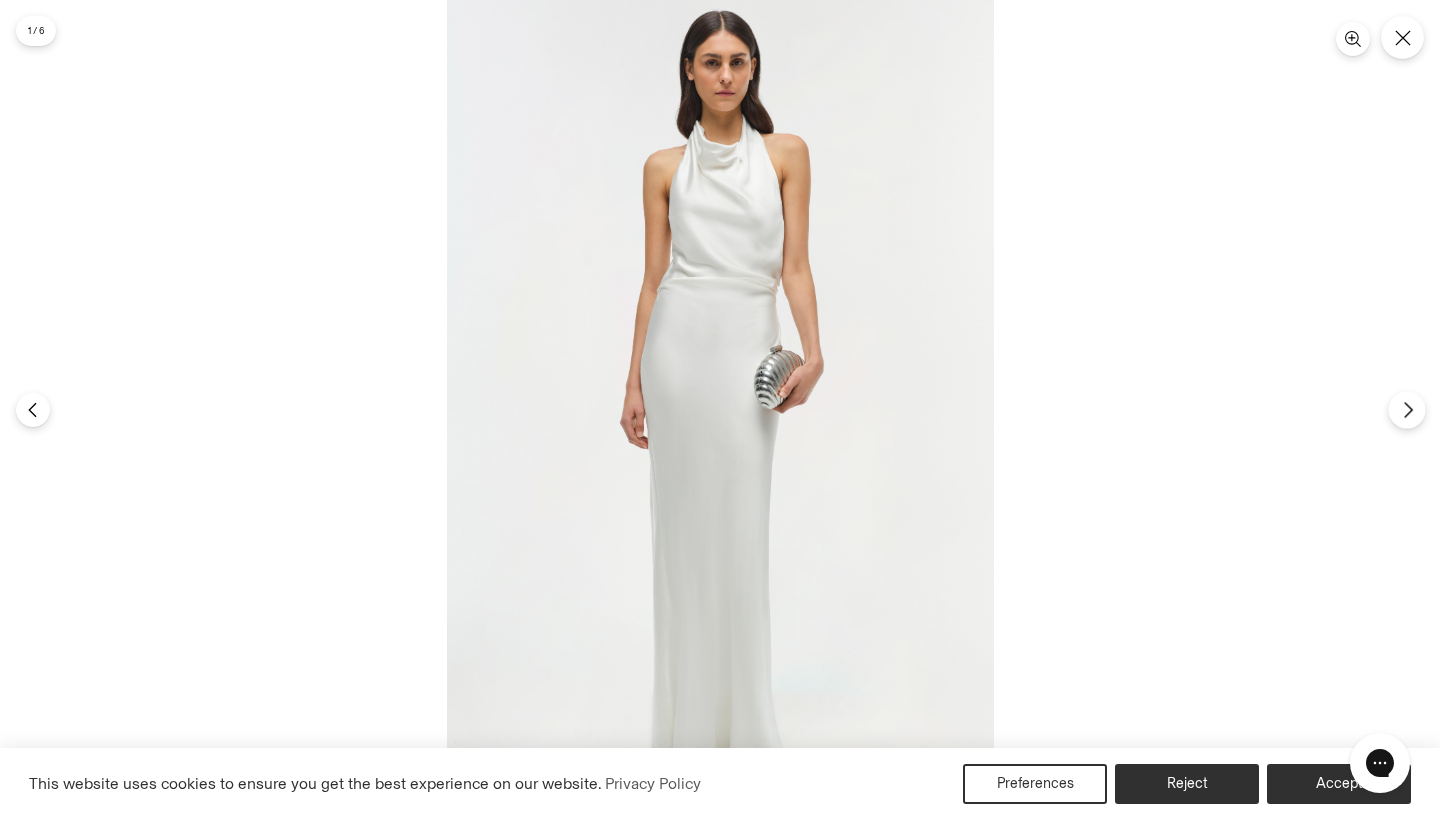 click 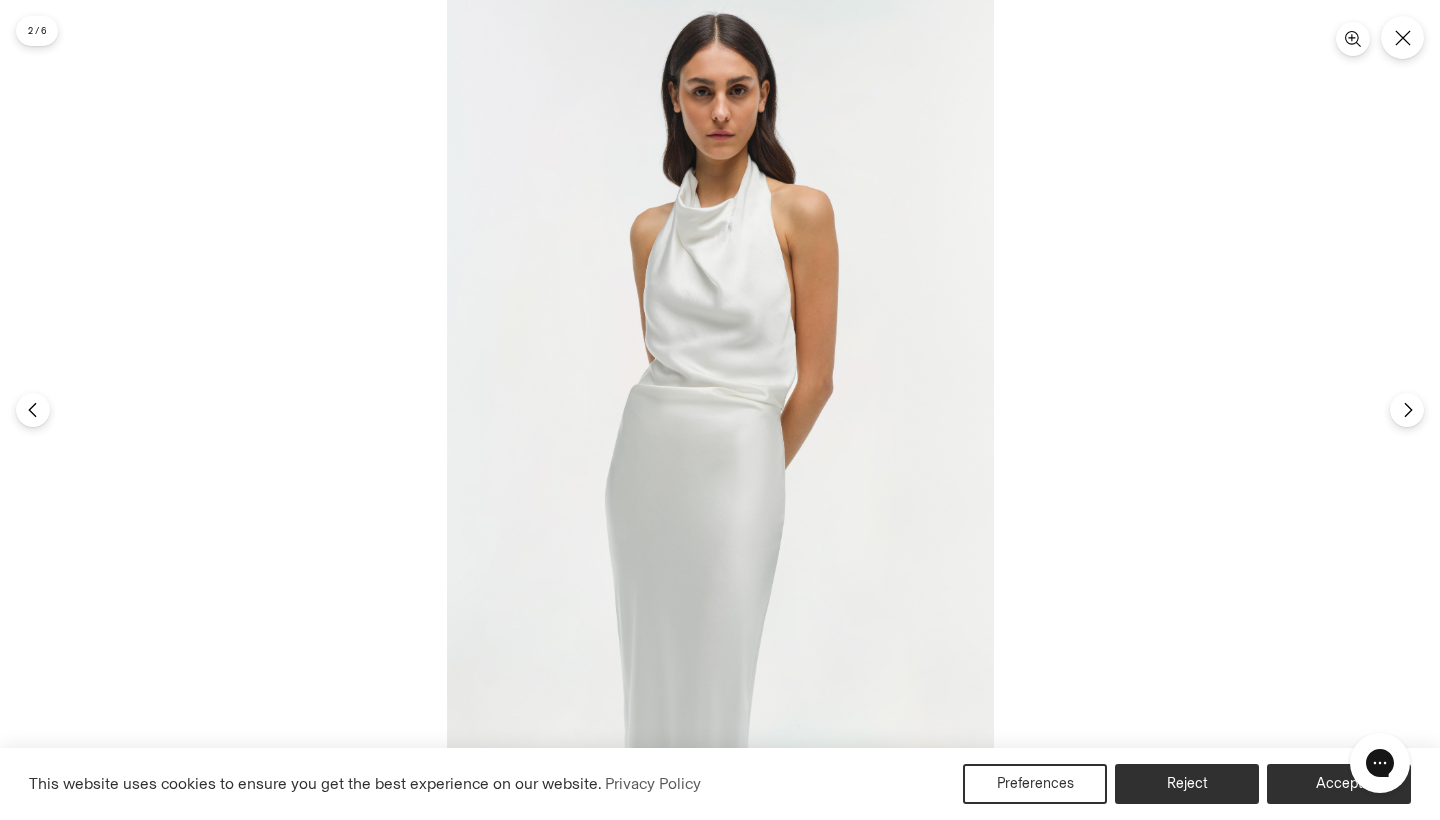 click at bounding box center [720, 410] 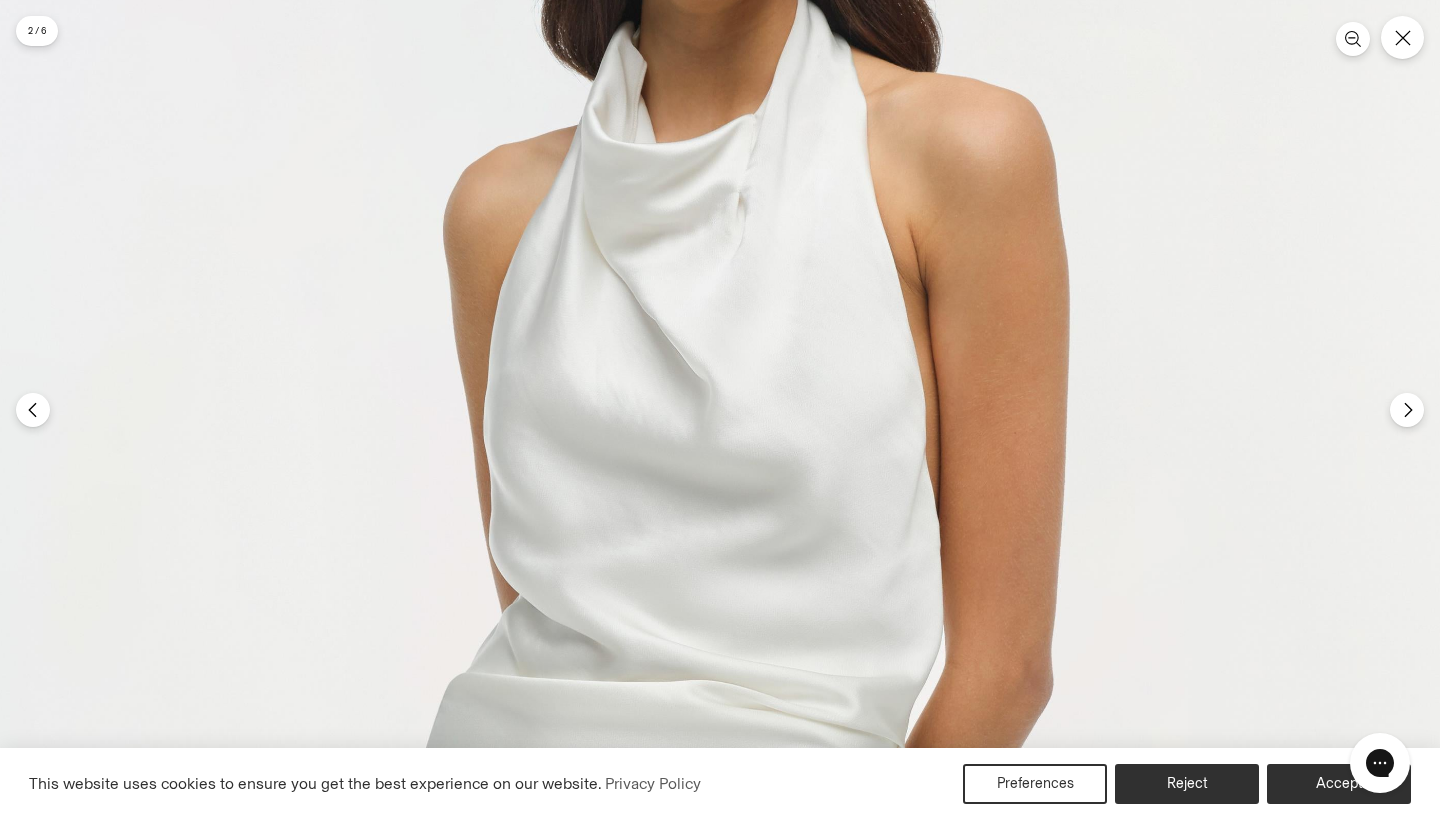 click at bounding box center (715, 750) 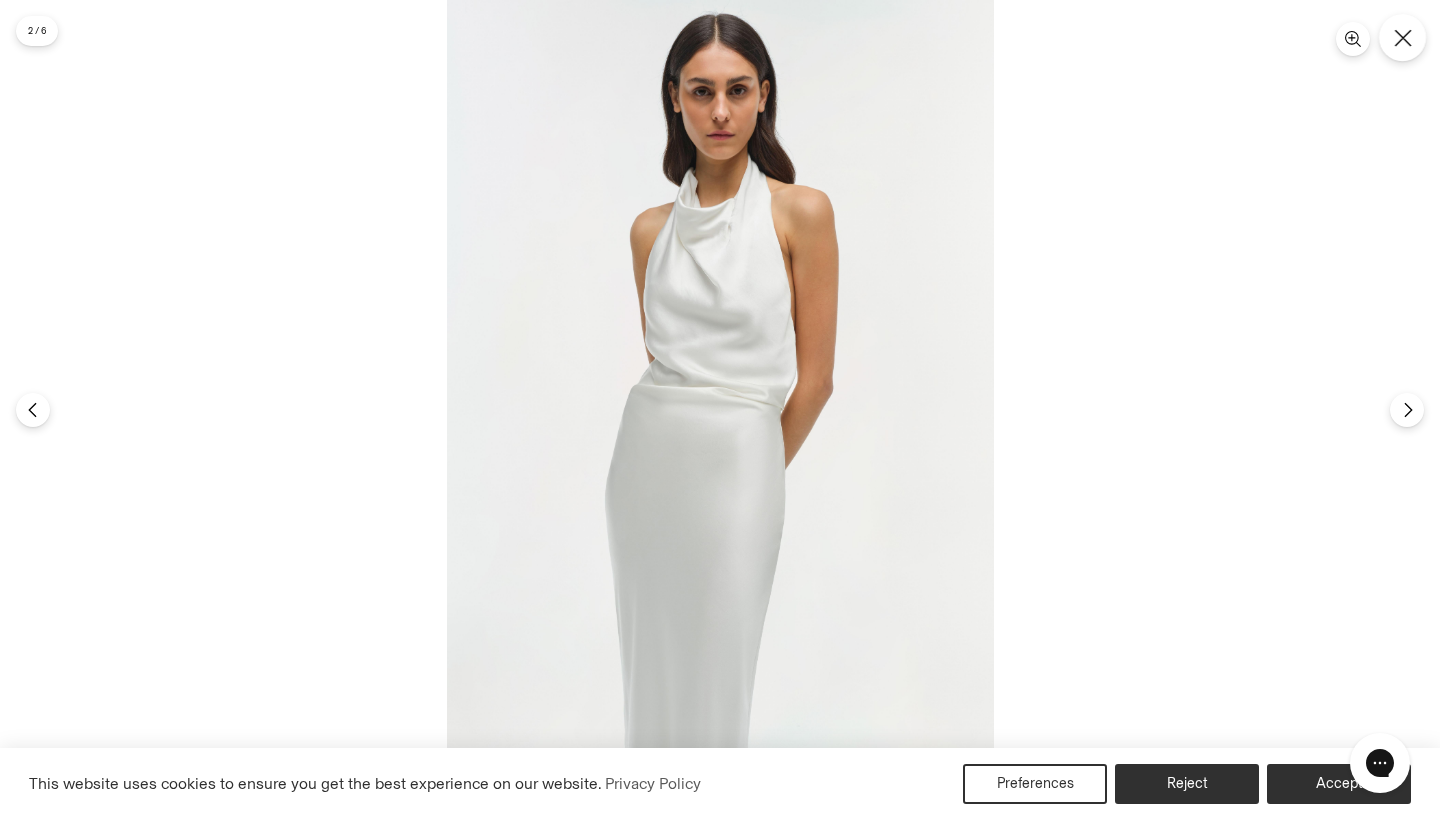 click 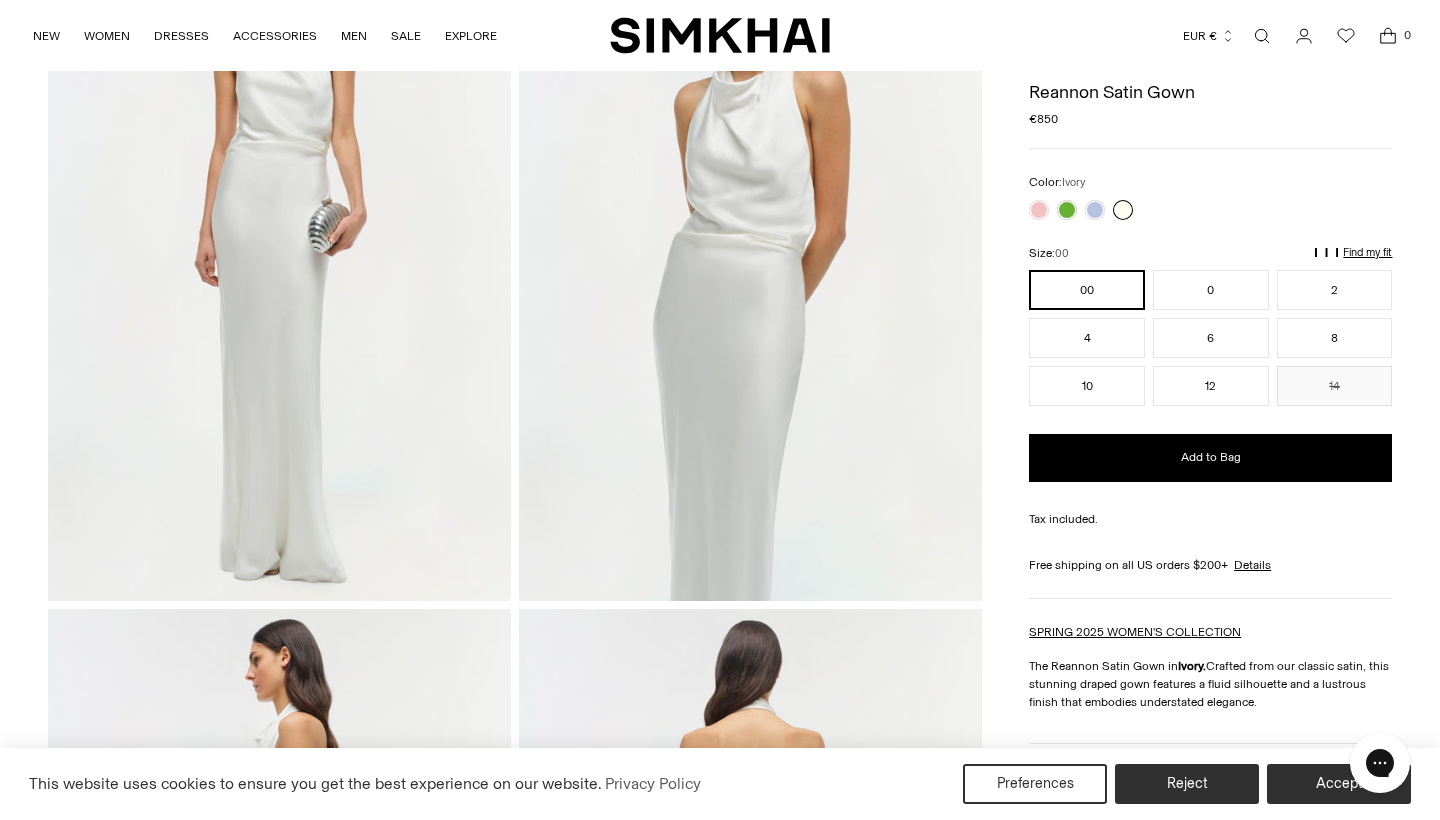 scroll, scrollTop: 199, scrollLeft: 0, axis: vertical 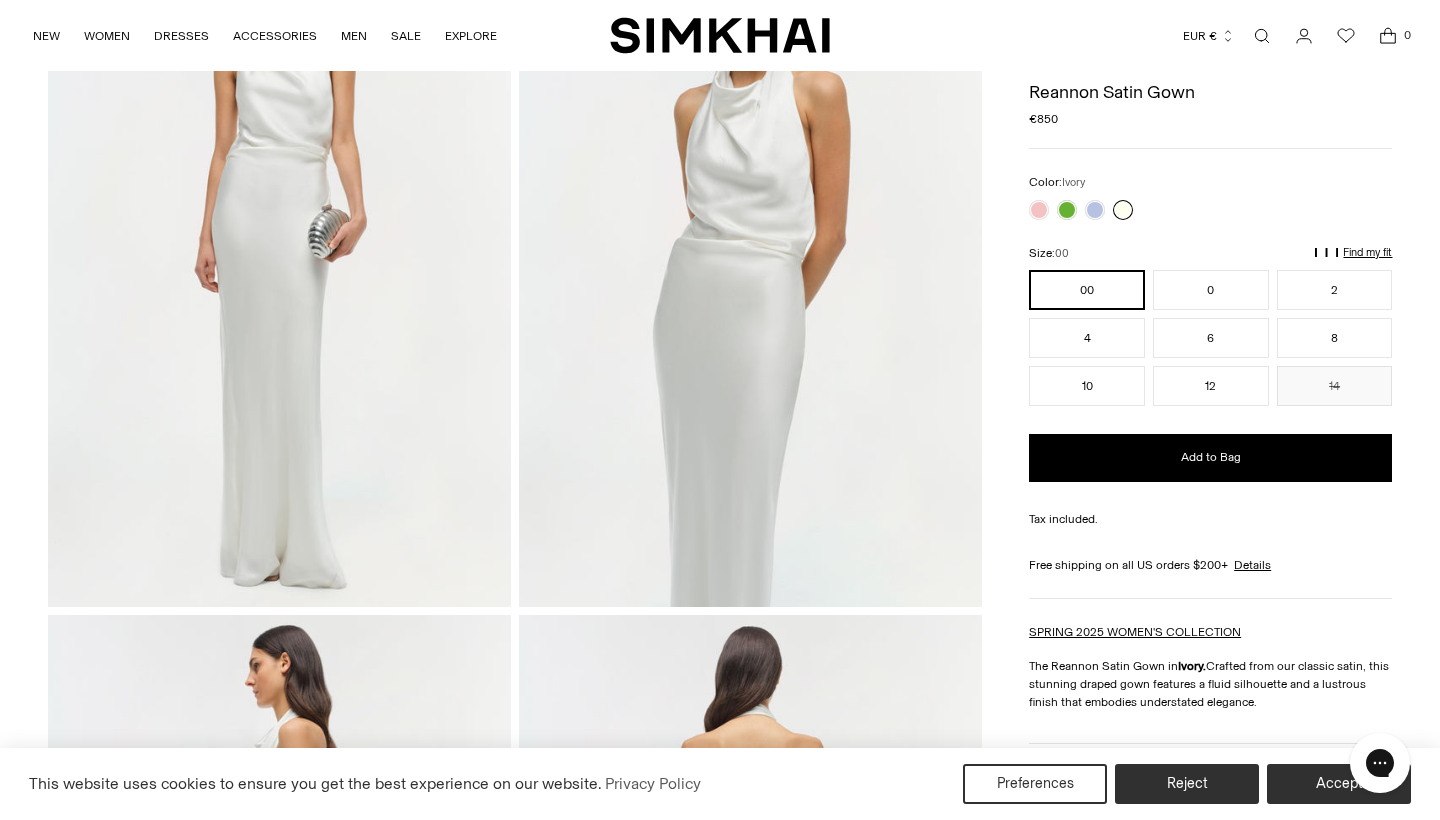 click on "Find my fit" at bounding box center (1132, 262) 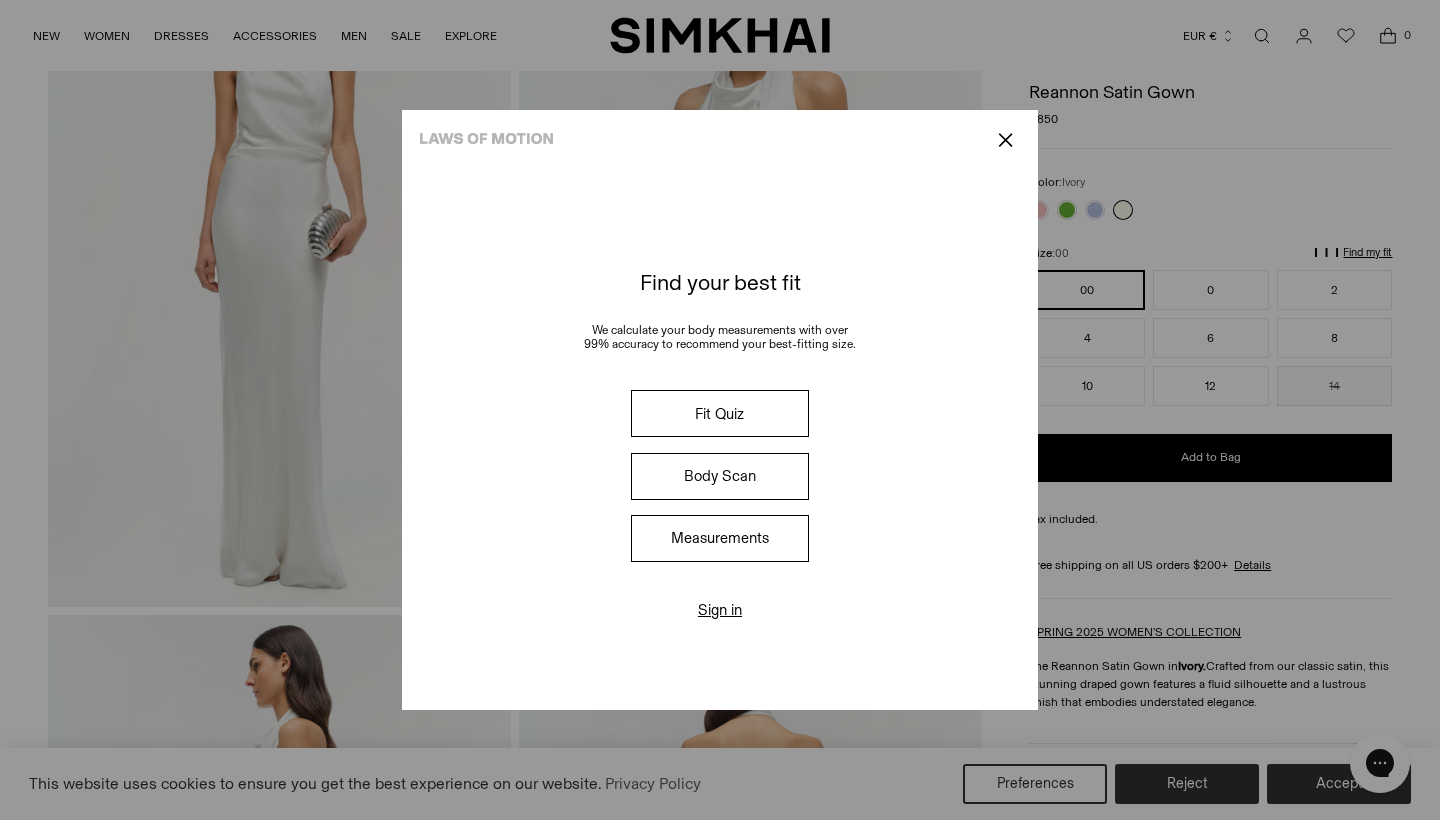 click on "Fit Quiz" at bounding box center (720, 413) 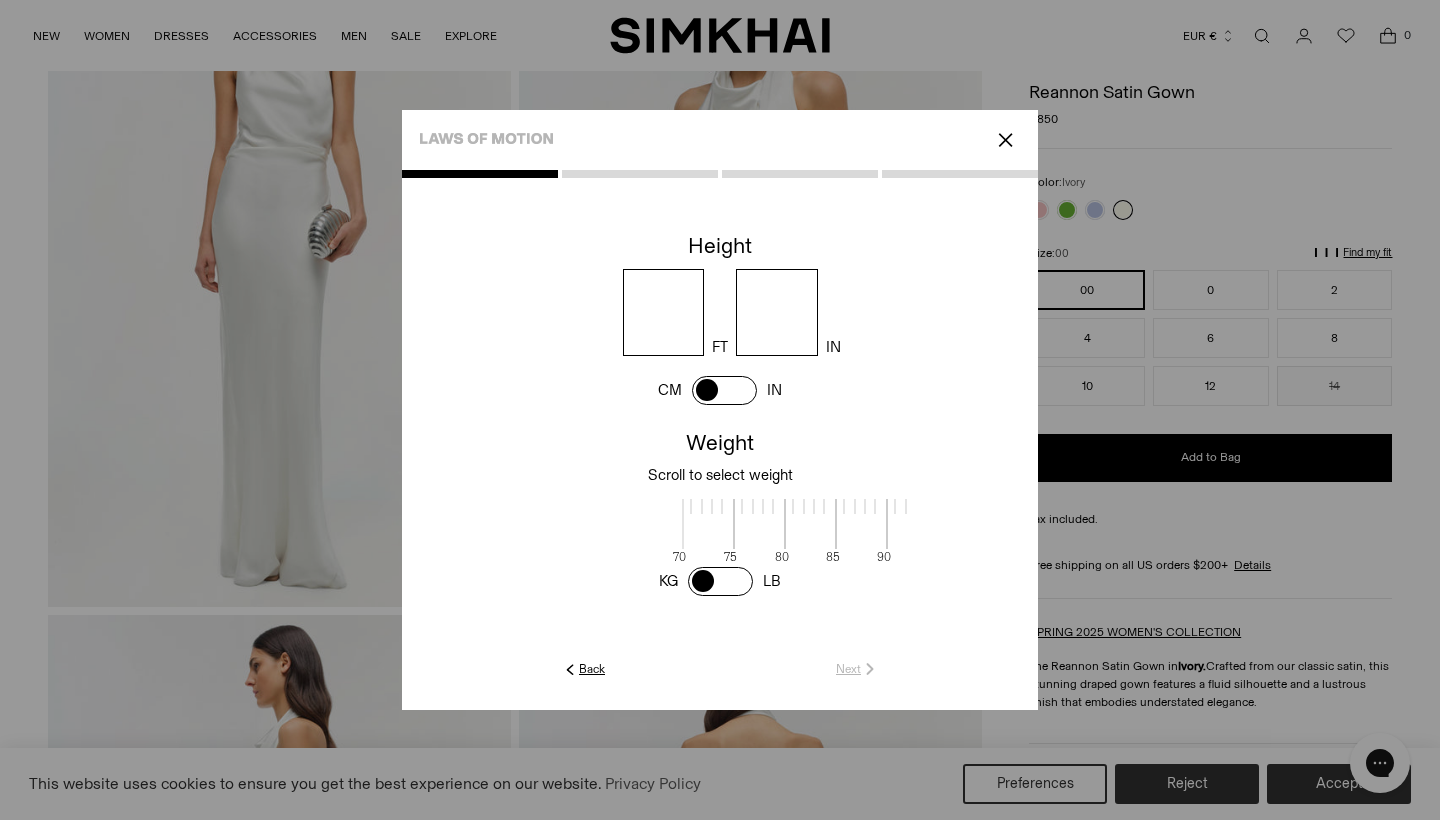 scroll, scrollTop: 4, scrollLeft: 650, axis: both 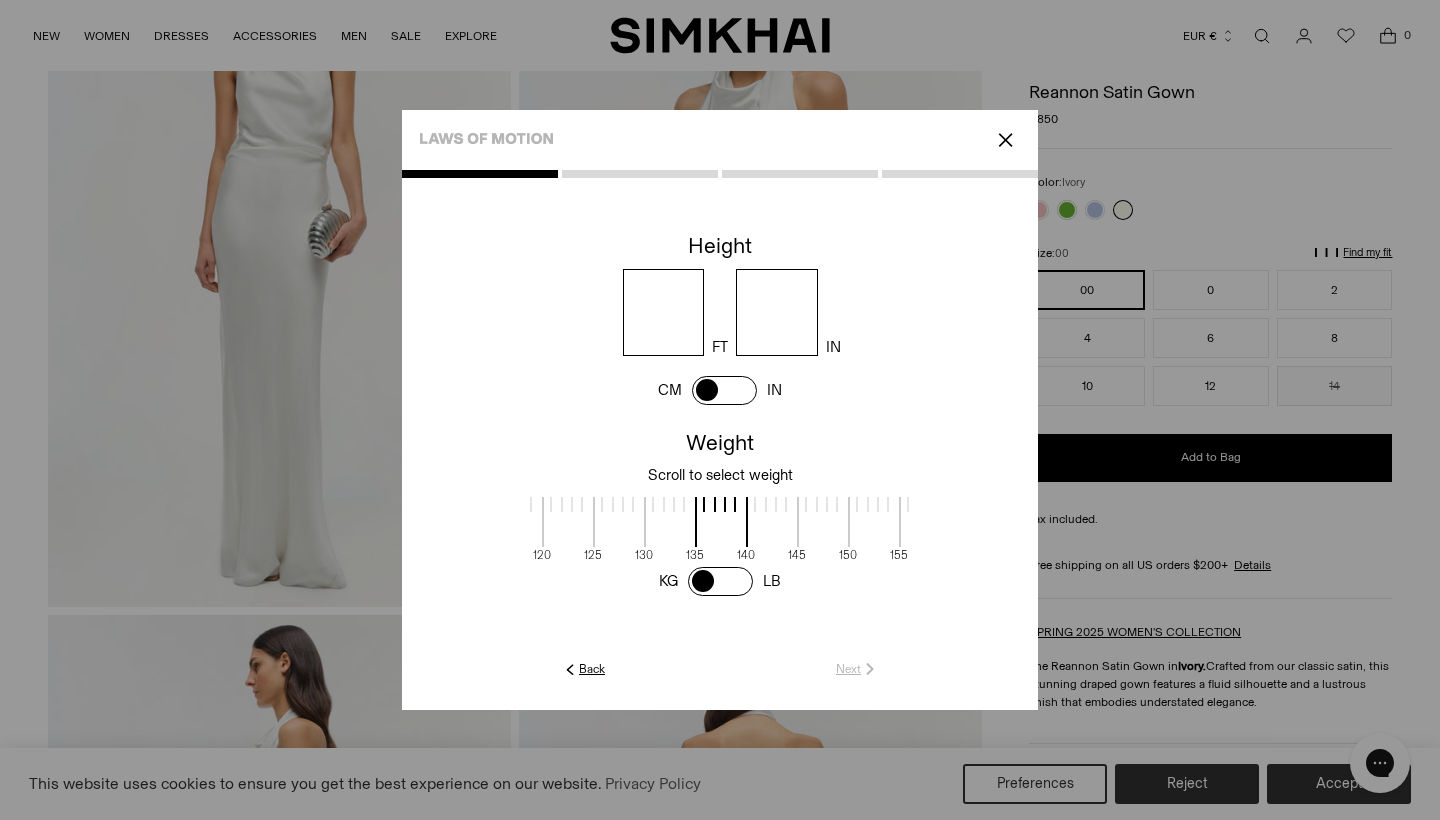 click on "CM" at bounding box center [670, 390] 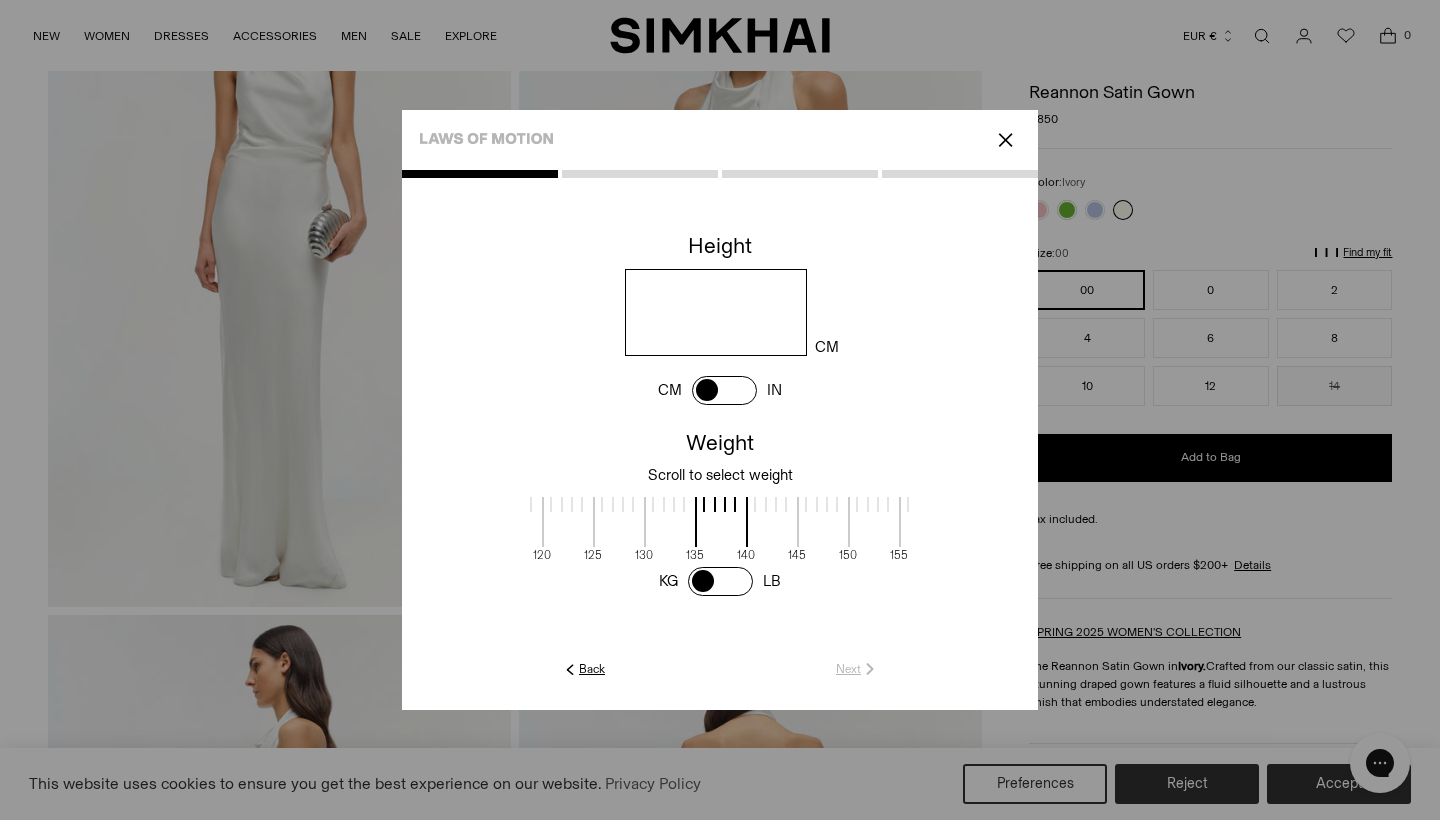 click at bounding box center [715, 312] 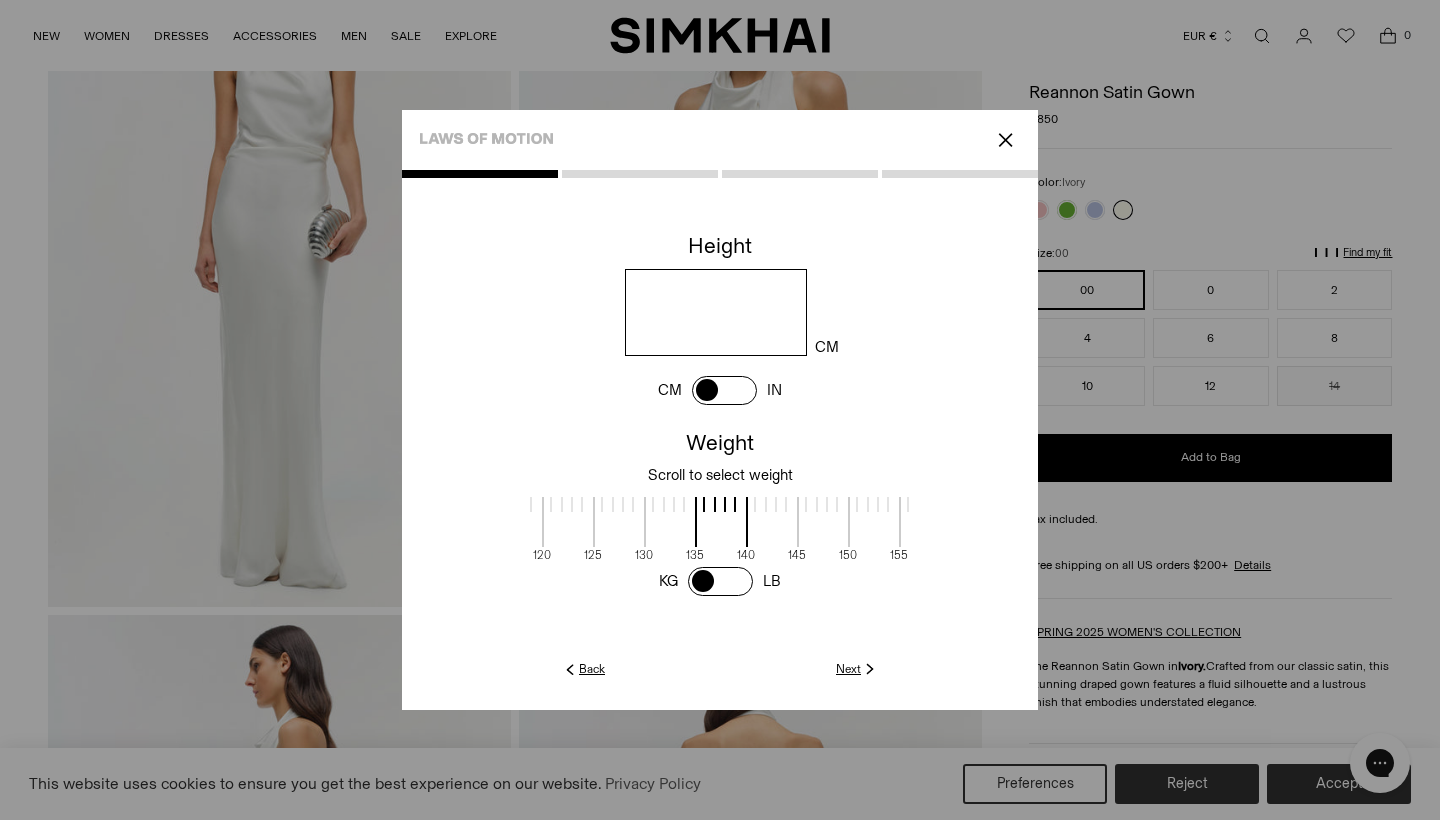 type on "***" 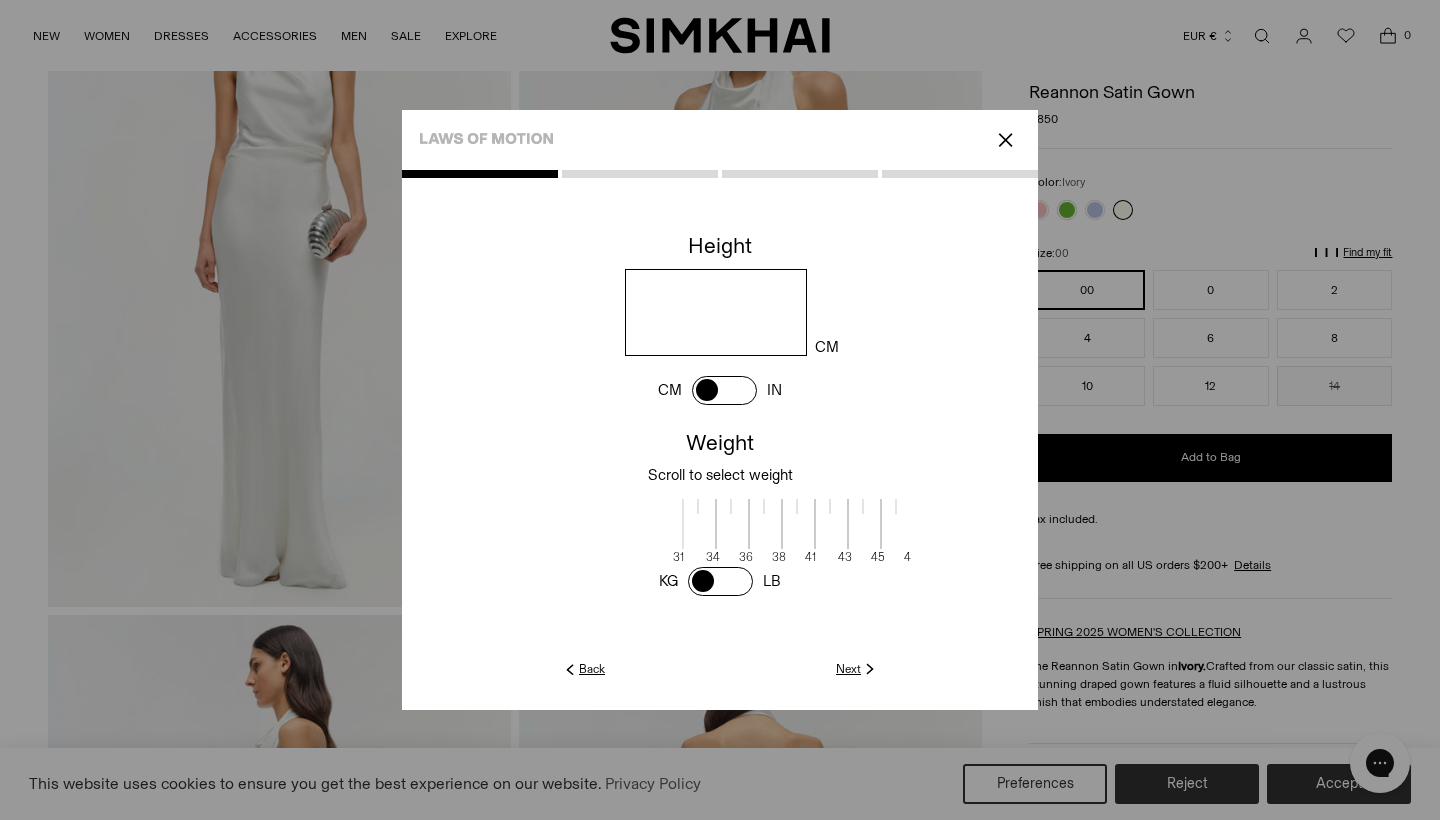 scroll, scrollTop: 4, scrollLeft: 407, axis: both 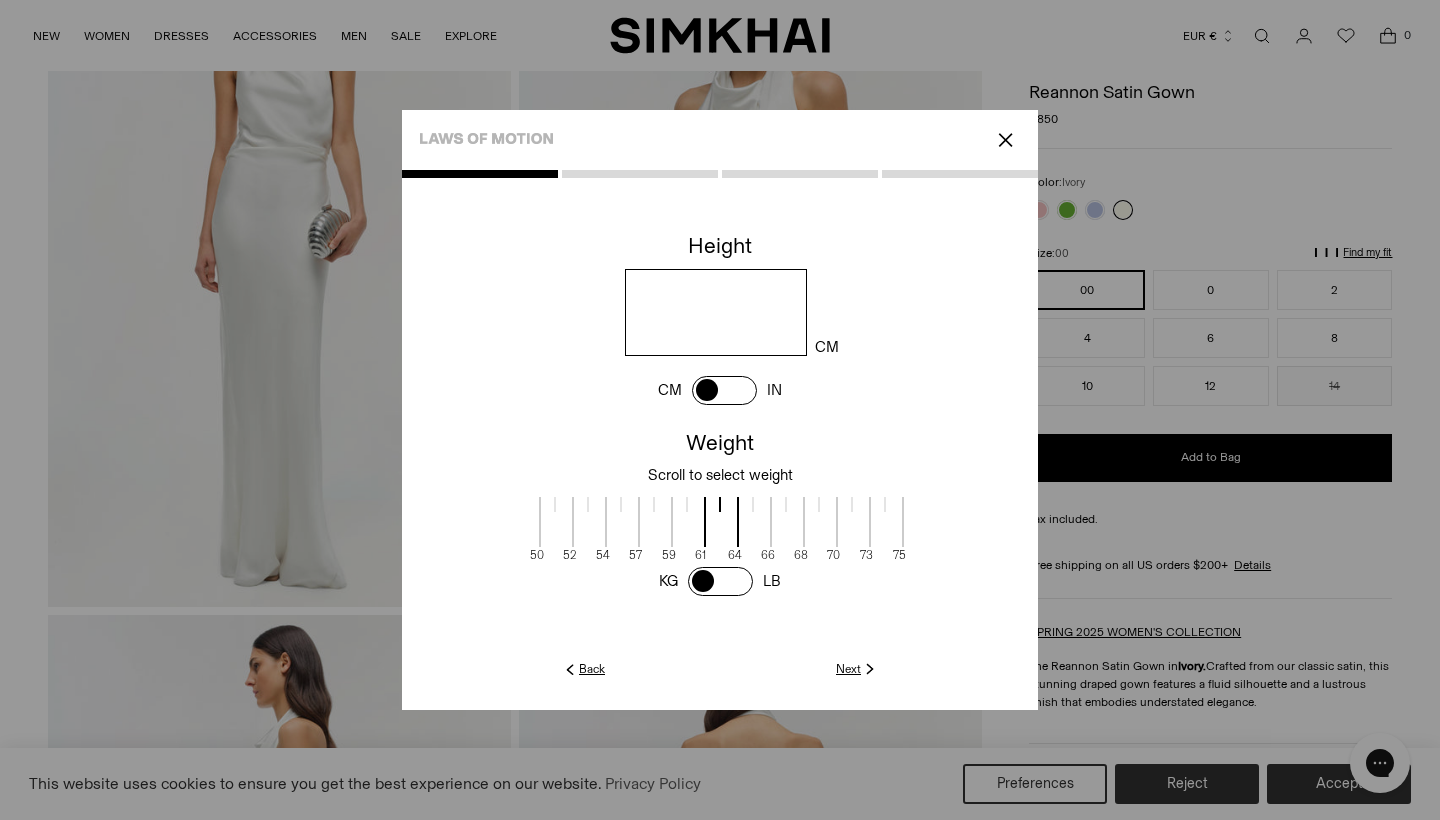 click at bounding box center [654, 504] 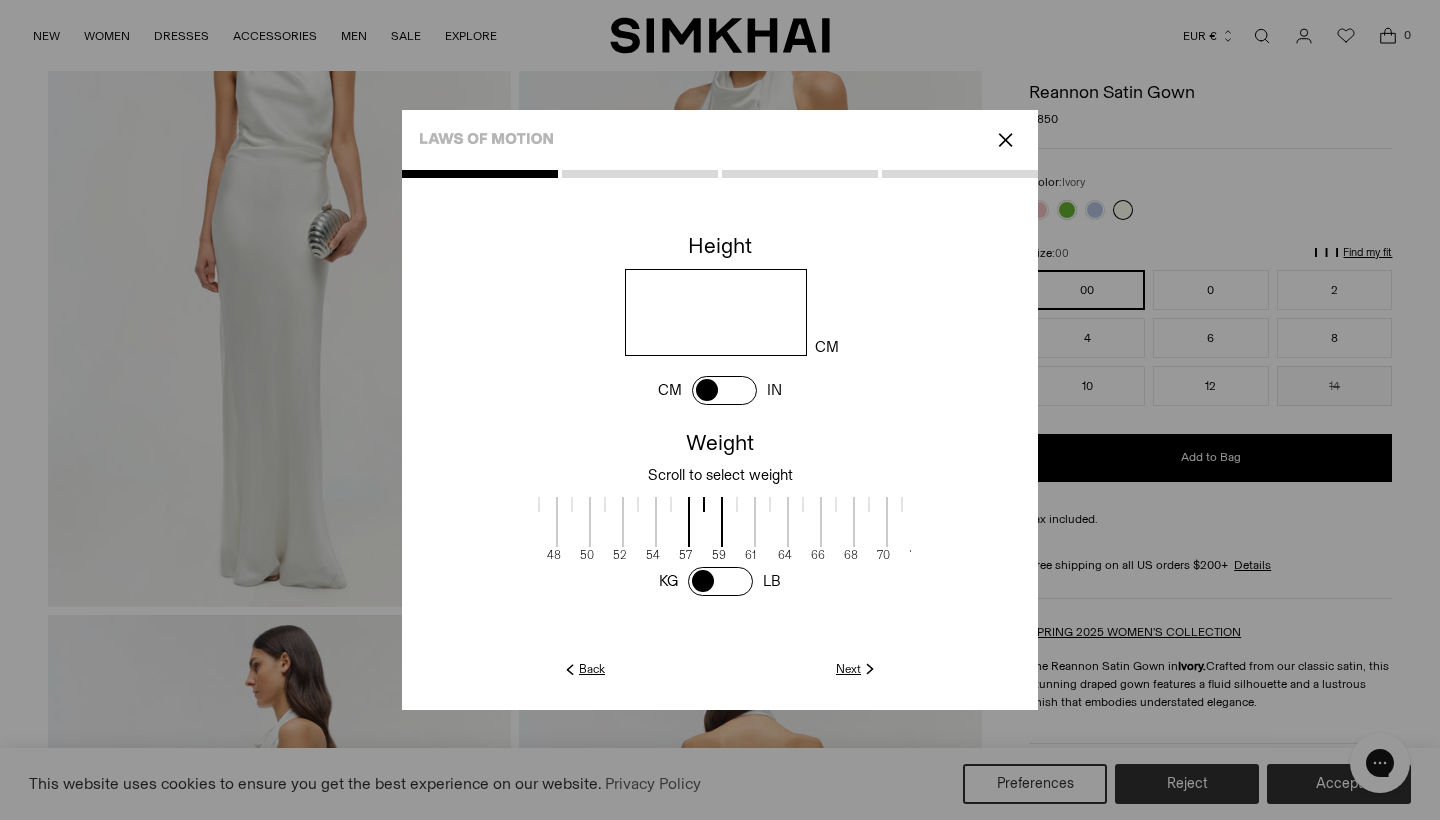 scroll, scrollTop: 4, scrollLeft: 354, axis: both 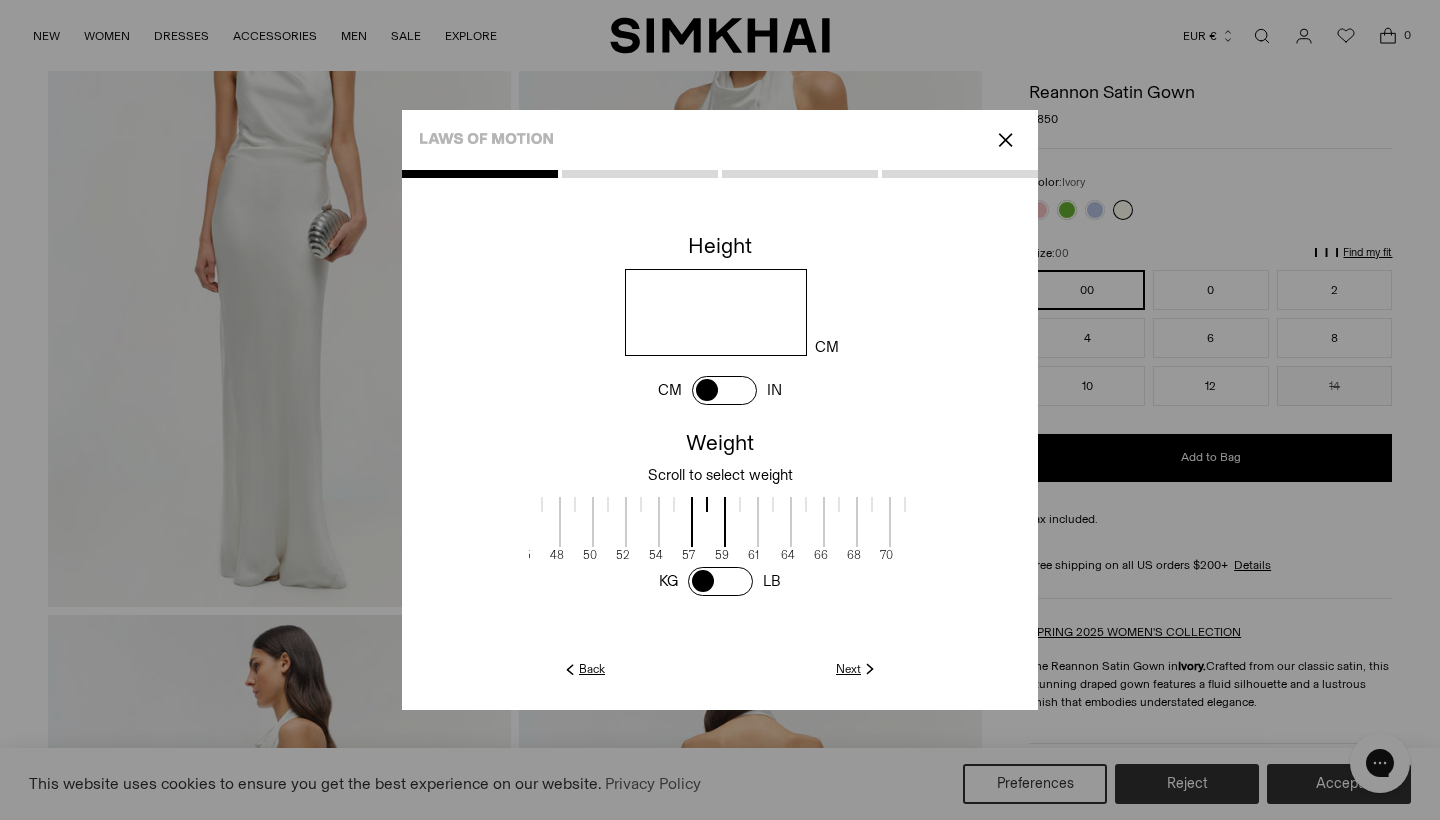drag, startPoint x: 705, startPoint y: 515, endPoint x: 758, endPoint y: 518, distance: 53.08484 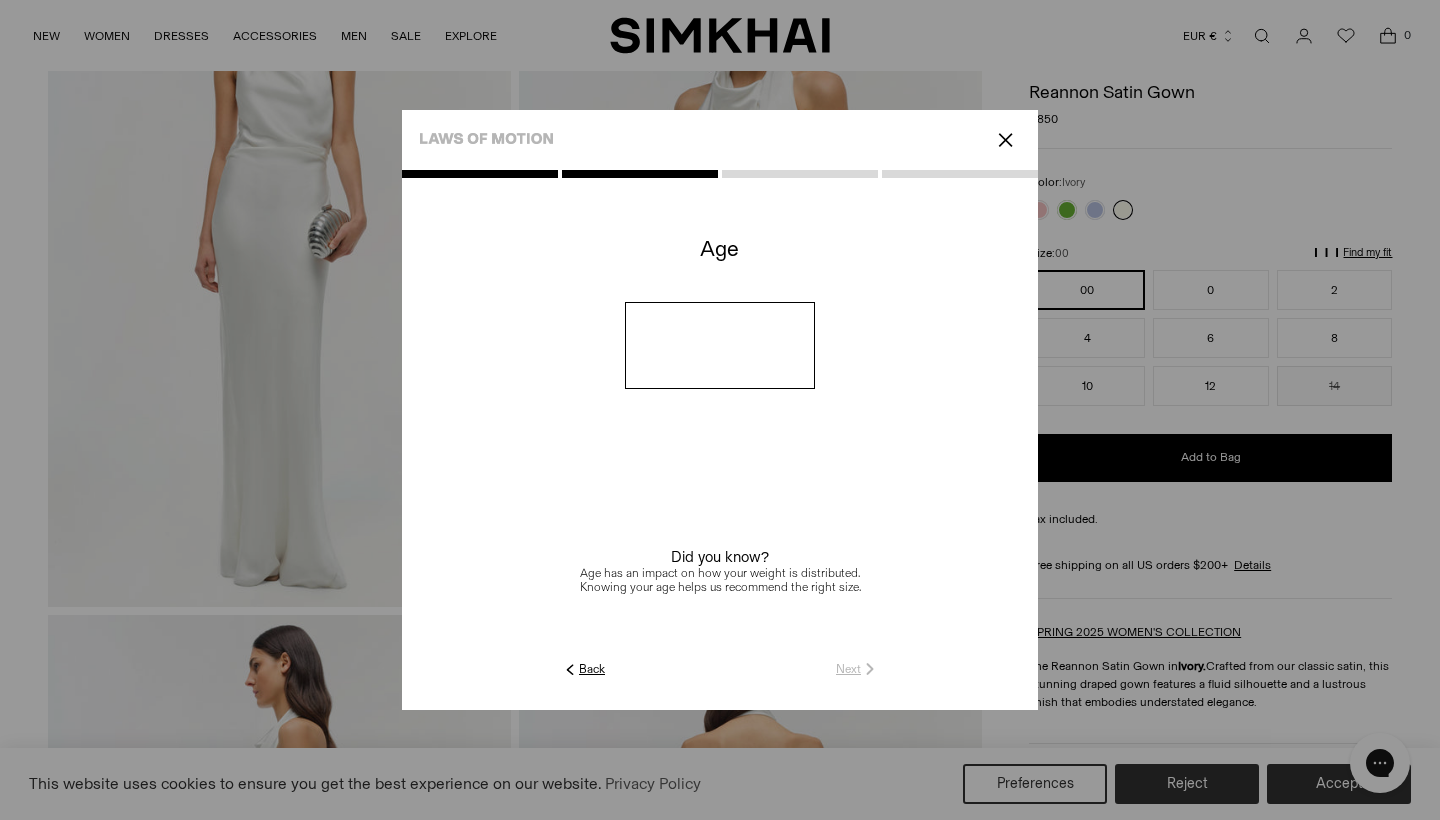 click at bounding box center (720, 345) 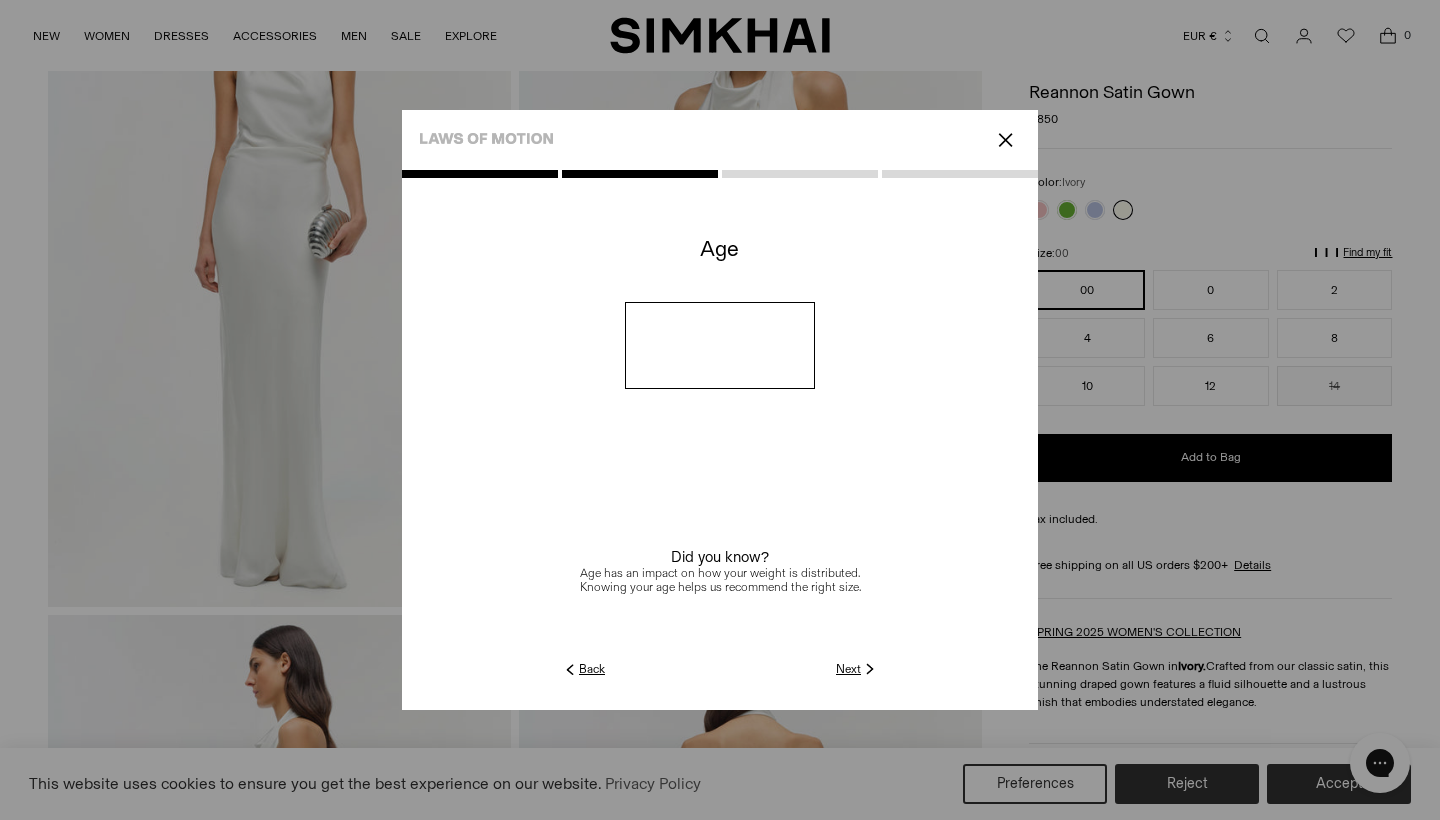 type on "**" 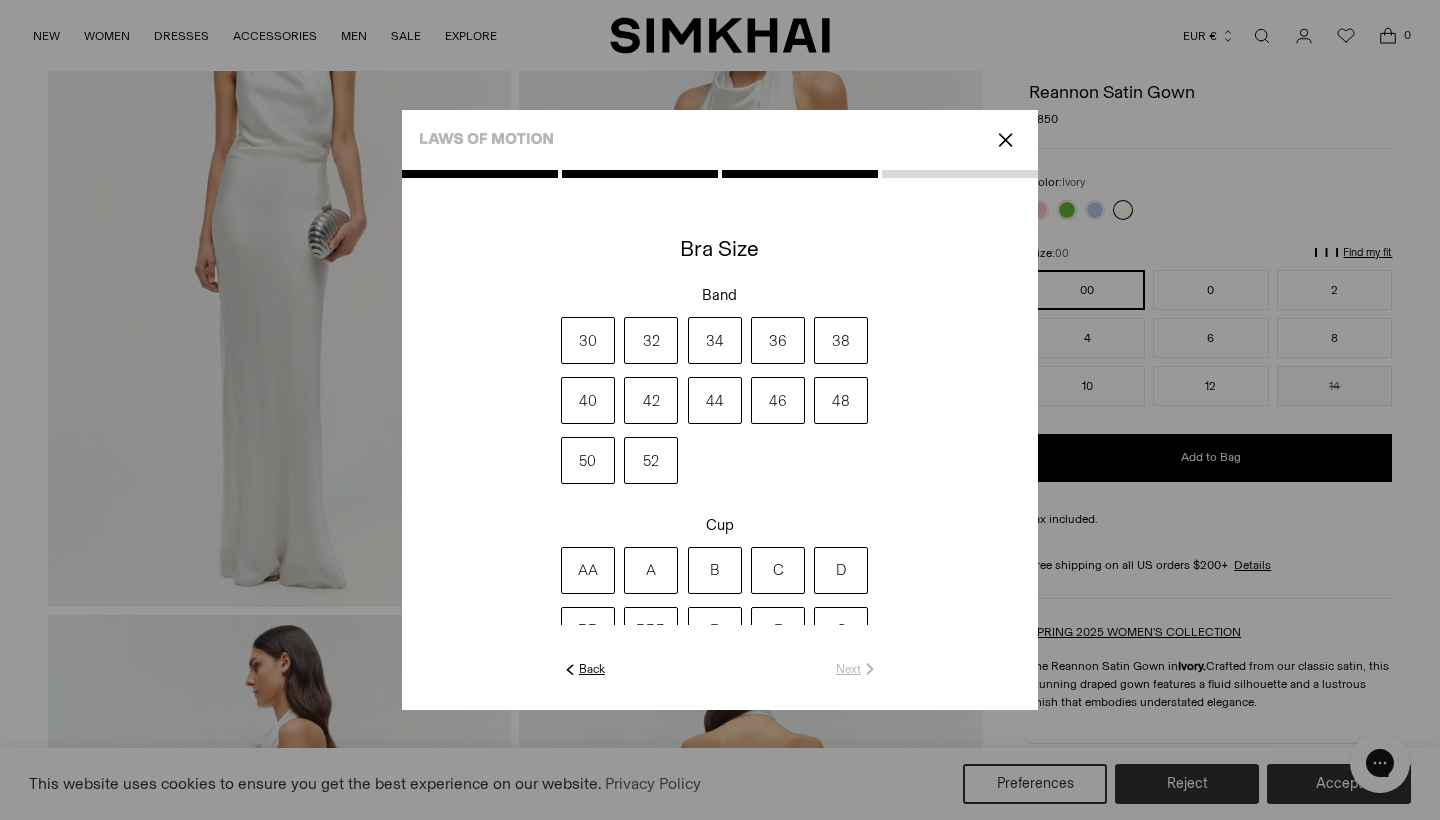 click on "32" at bounding box center (651, 340) 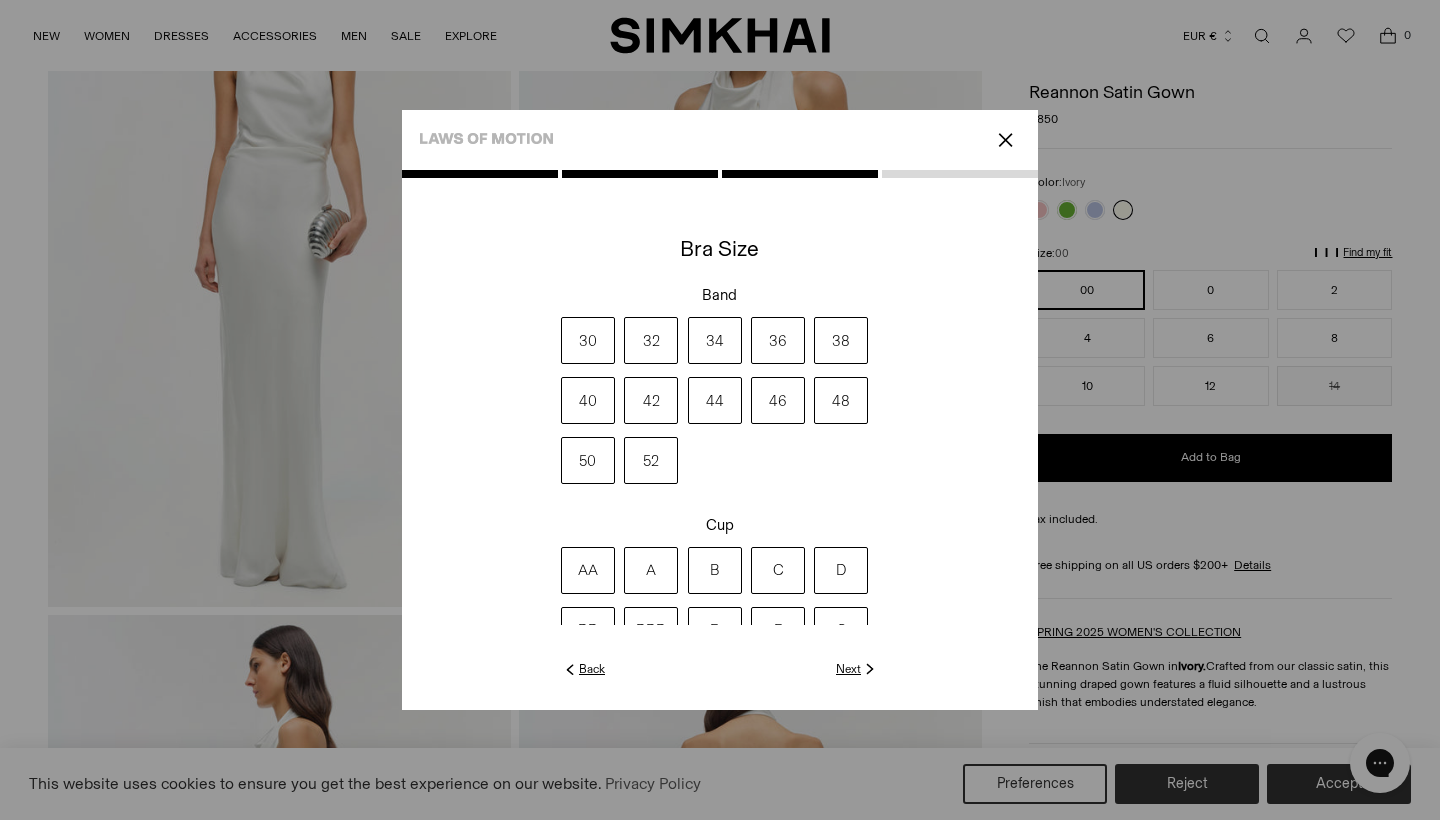 click on "Next" 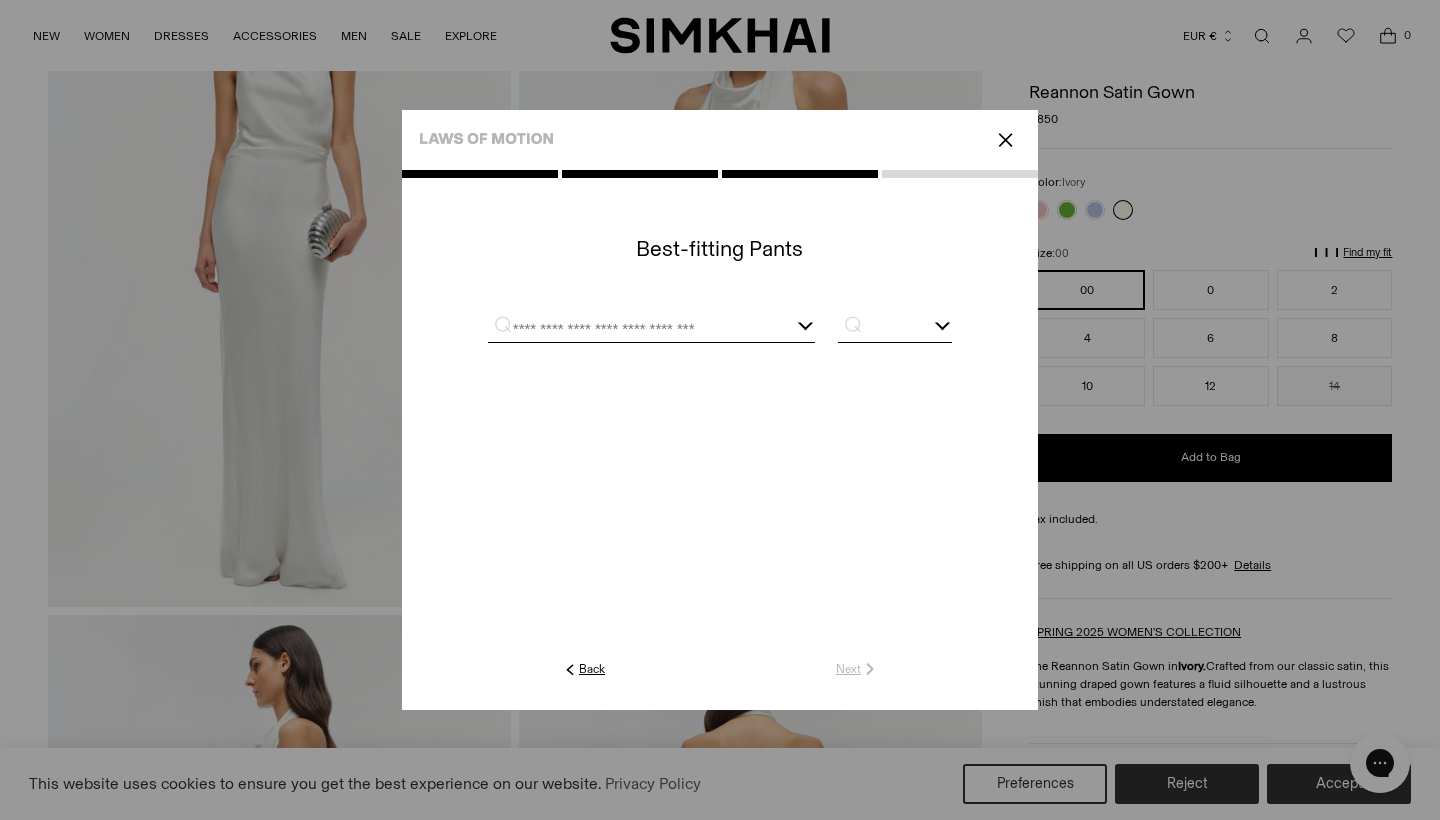 click at bounding box center (627, 329) 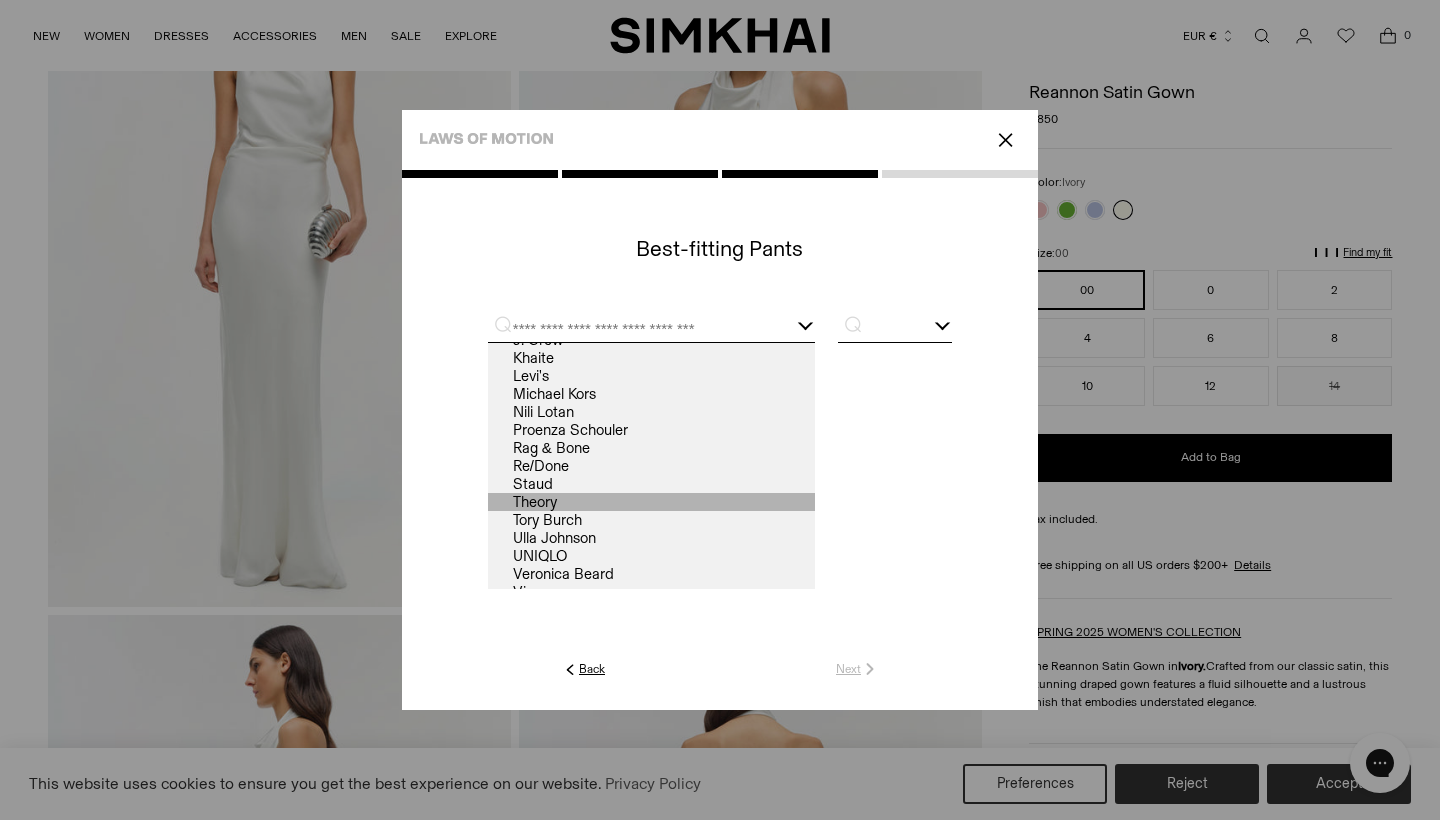 scroll, scrollTop: 111, scrollLeft: 0, axis: vertical 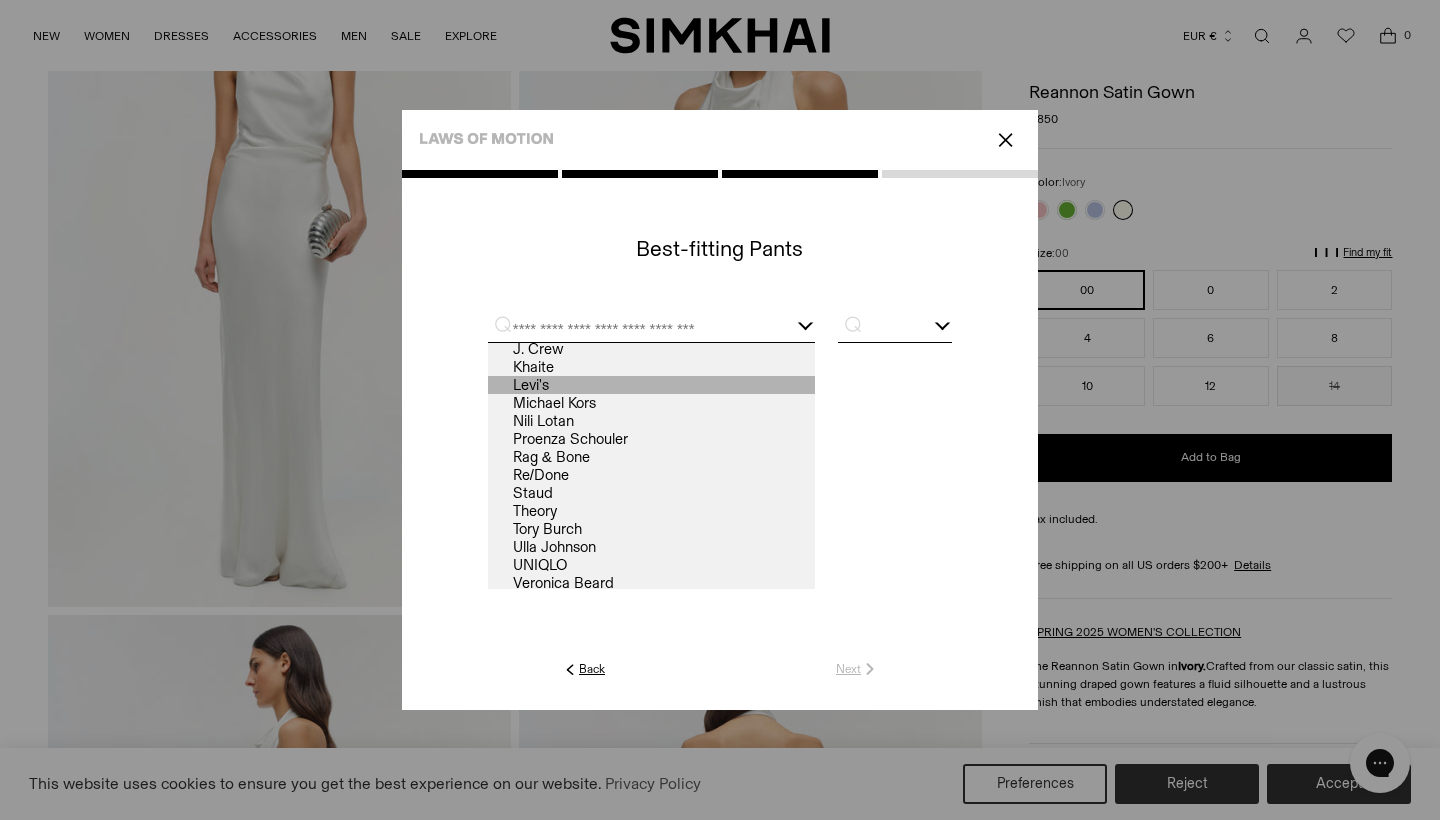 click on "Levi's" at bounding box center [651, 385] 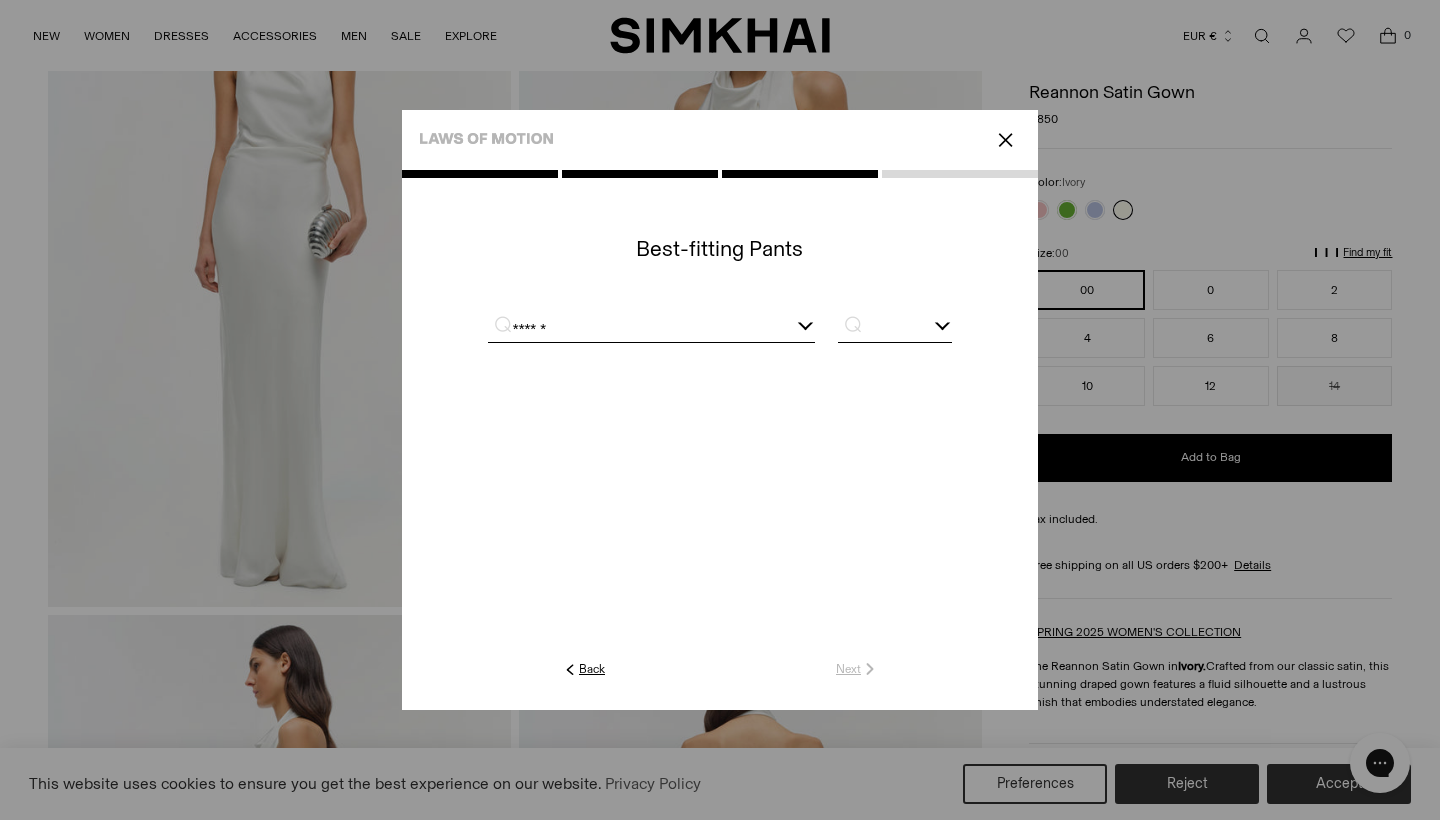 click at bounding box center [895, 329] 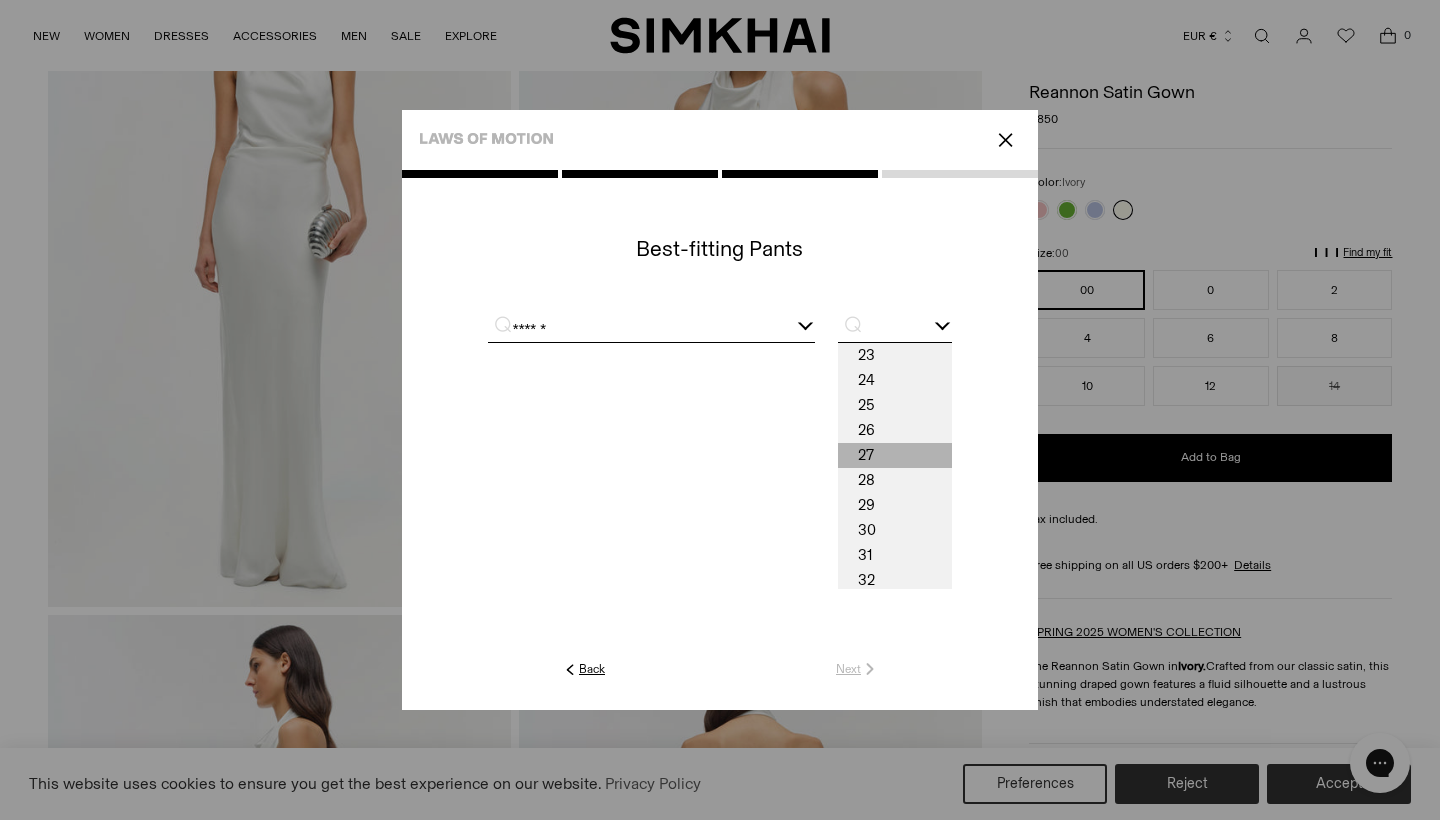 click on "27" at bounding box center [895, 455] 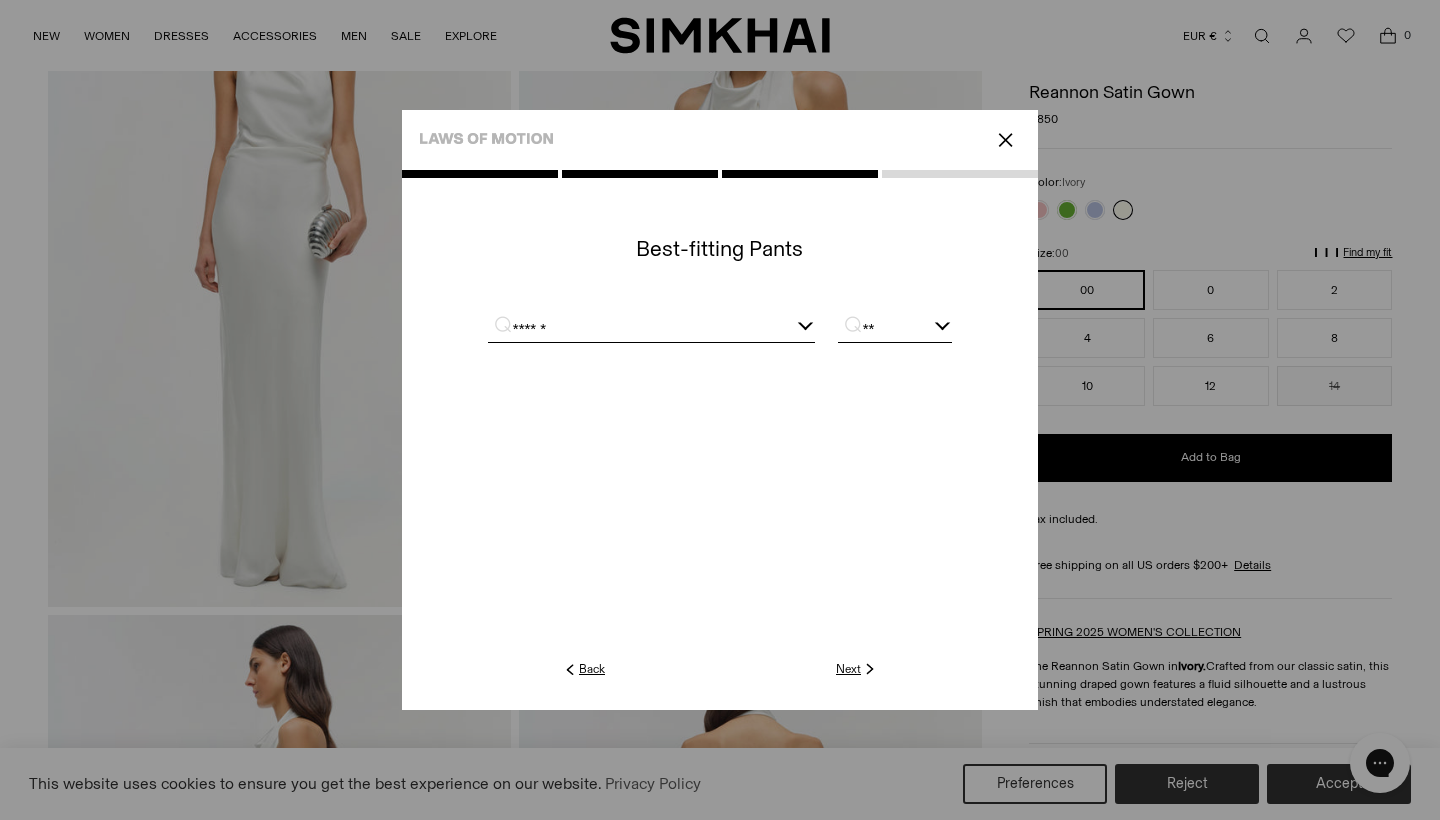 click on "Next" 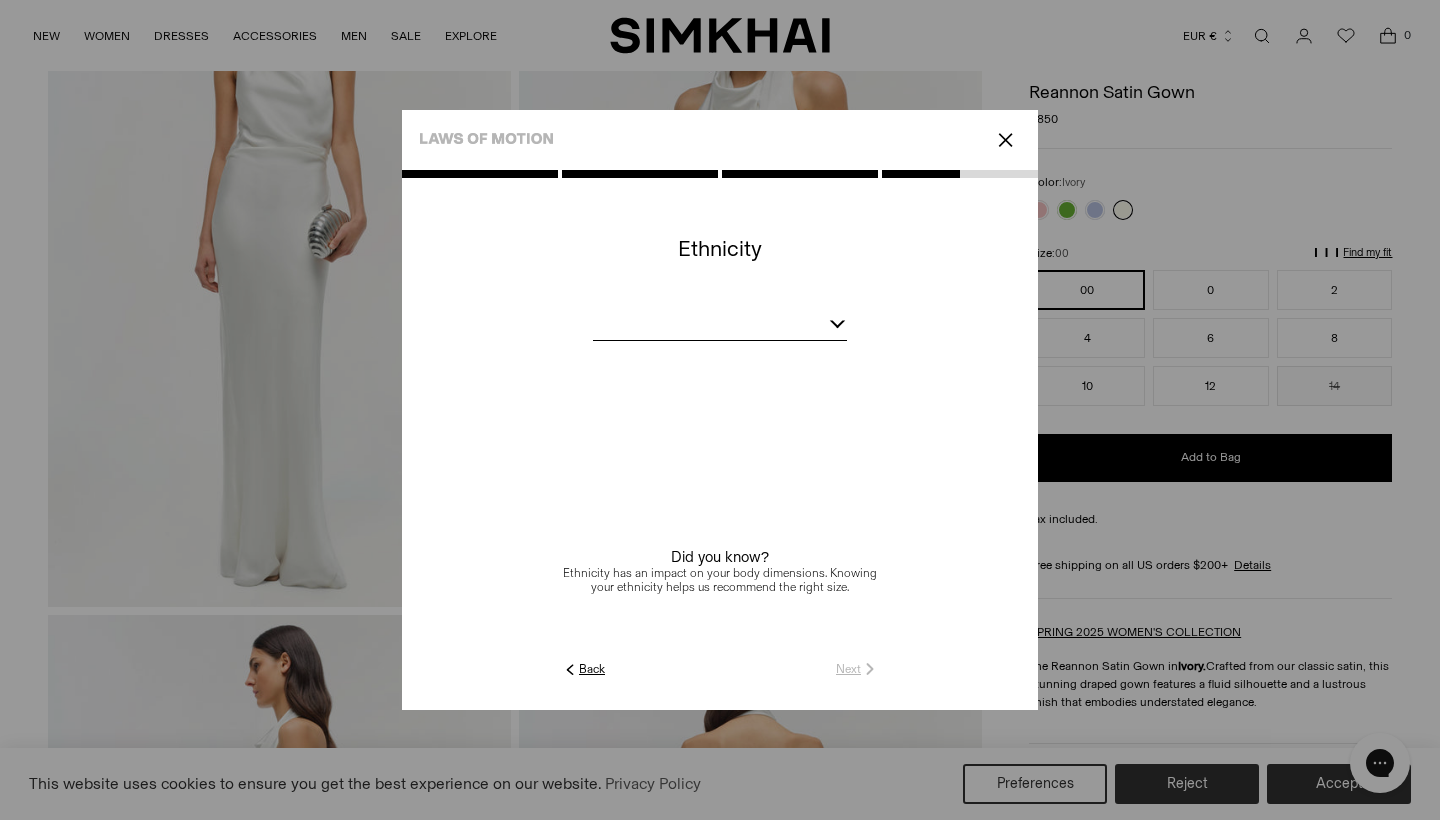 click 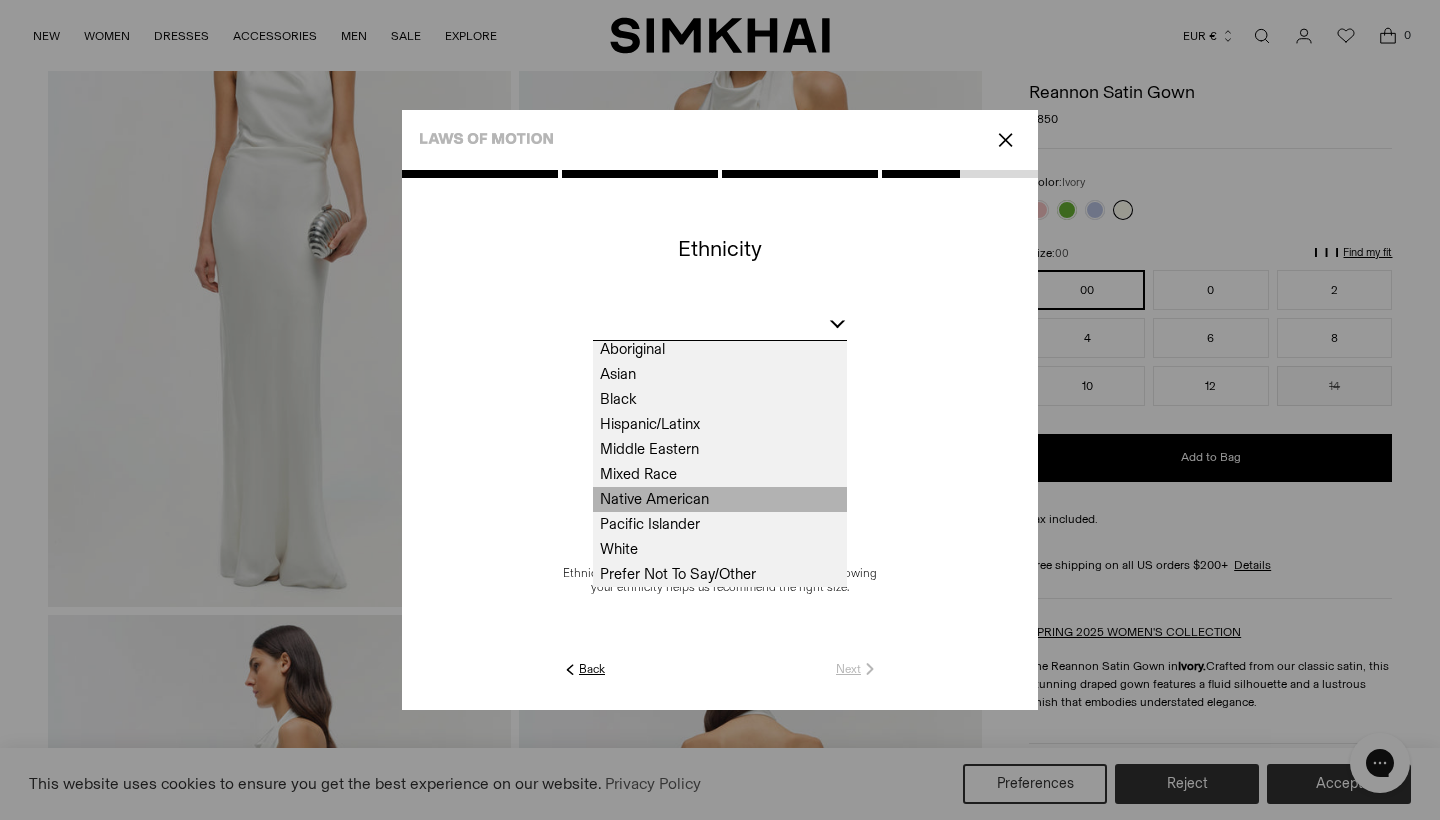 scroll, scrollTop: 4, scrollLeft: 0, axis: vertical 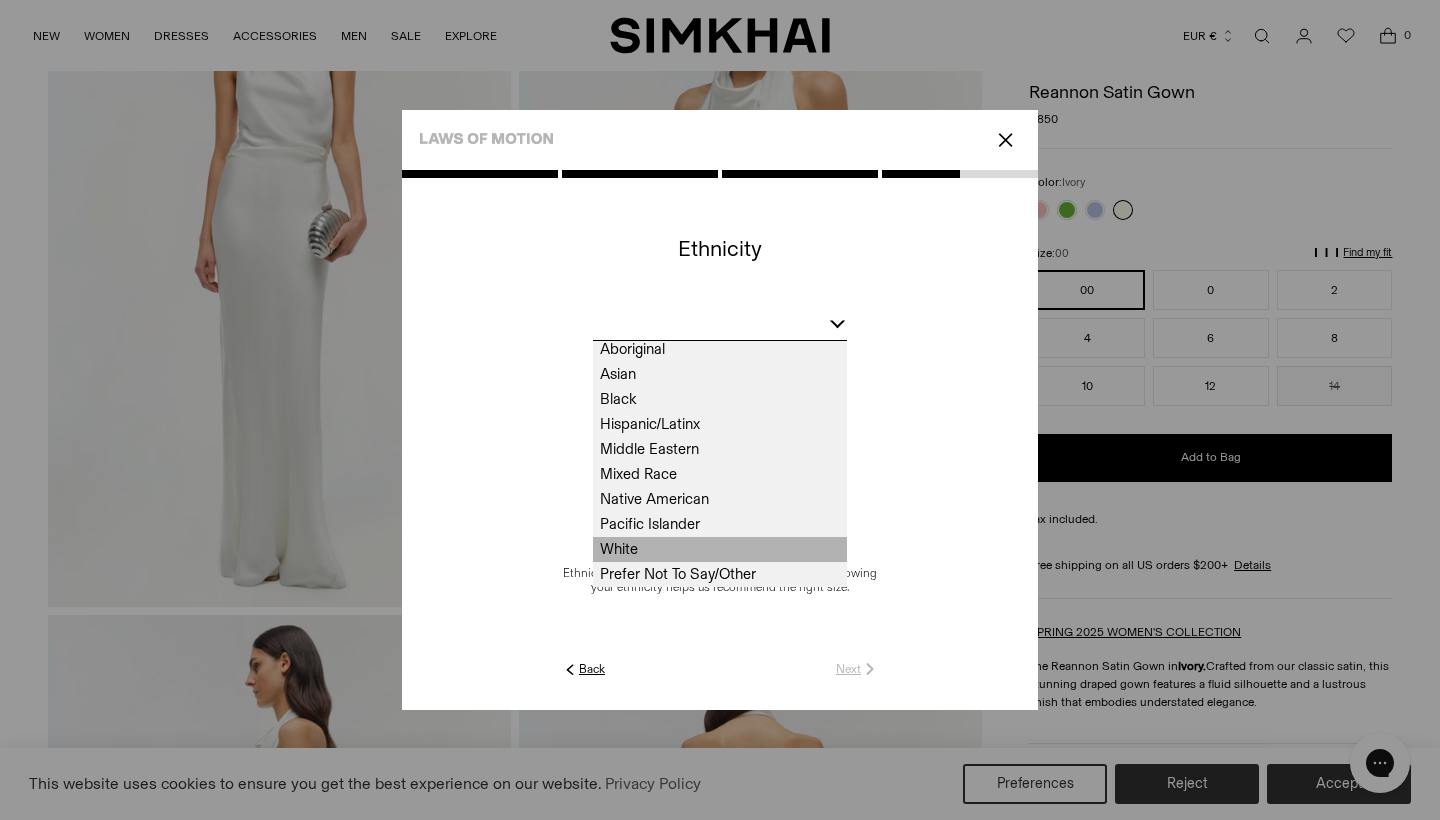 click on "White" at bounding box center (720, 549) 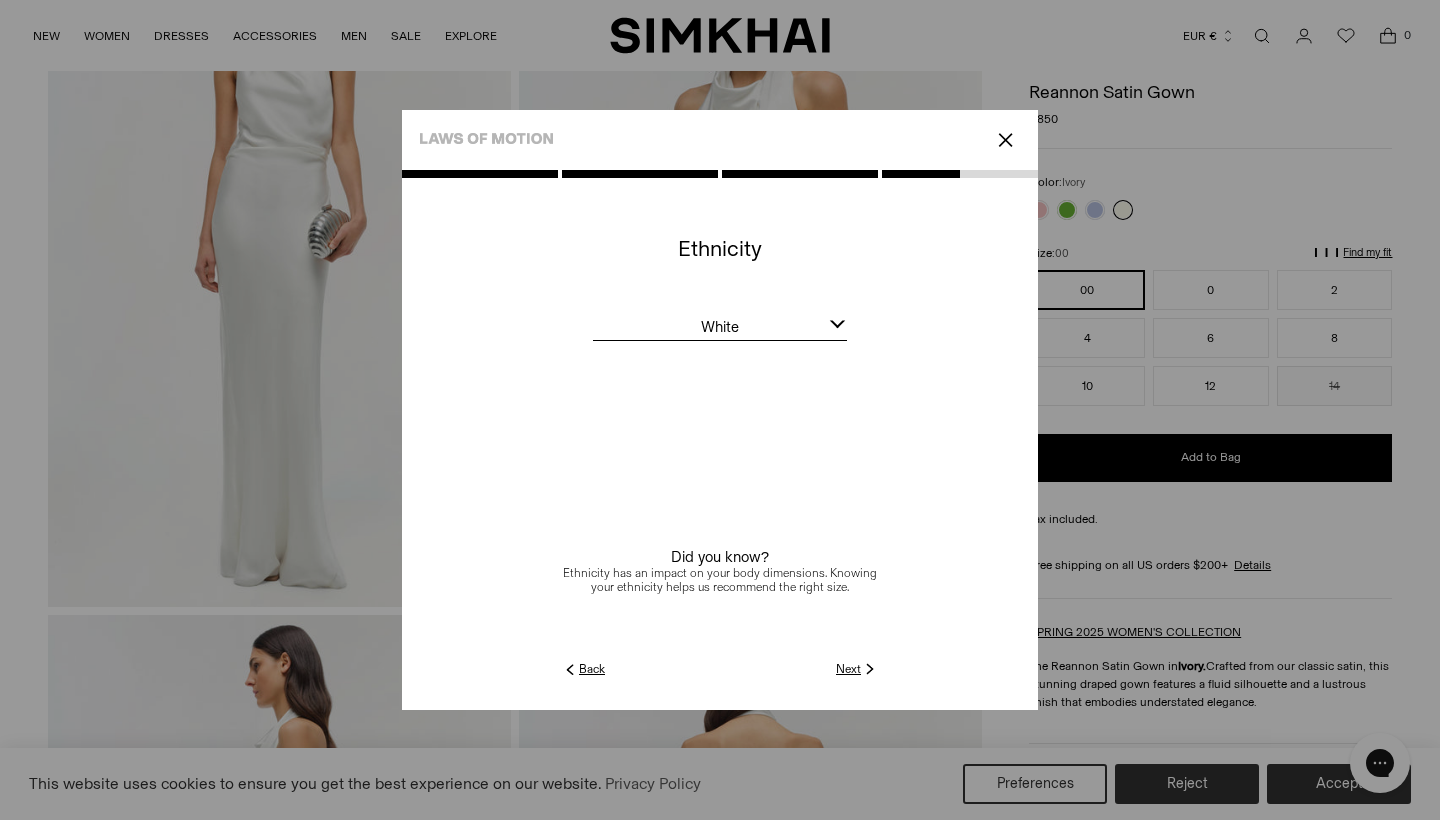 click on "Next" 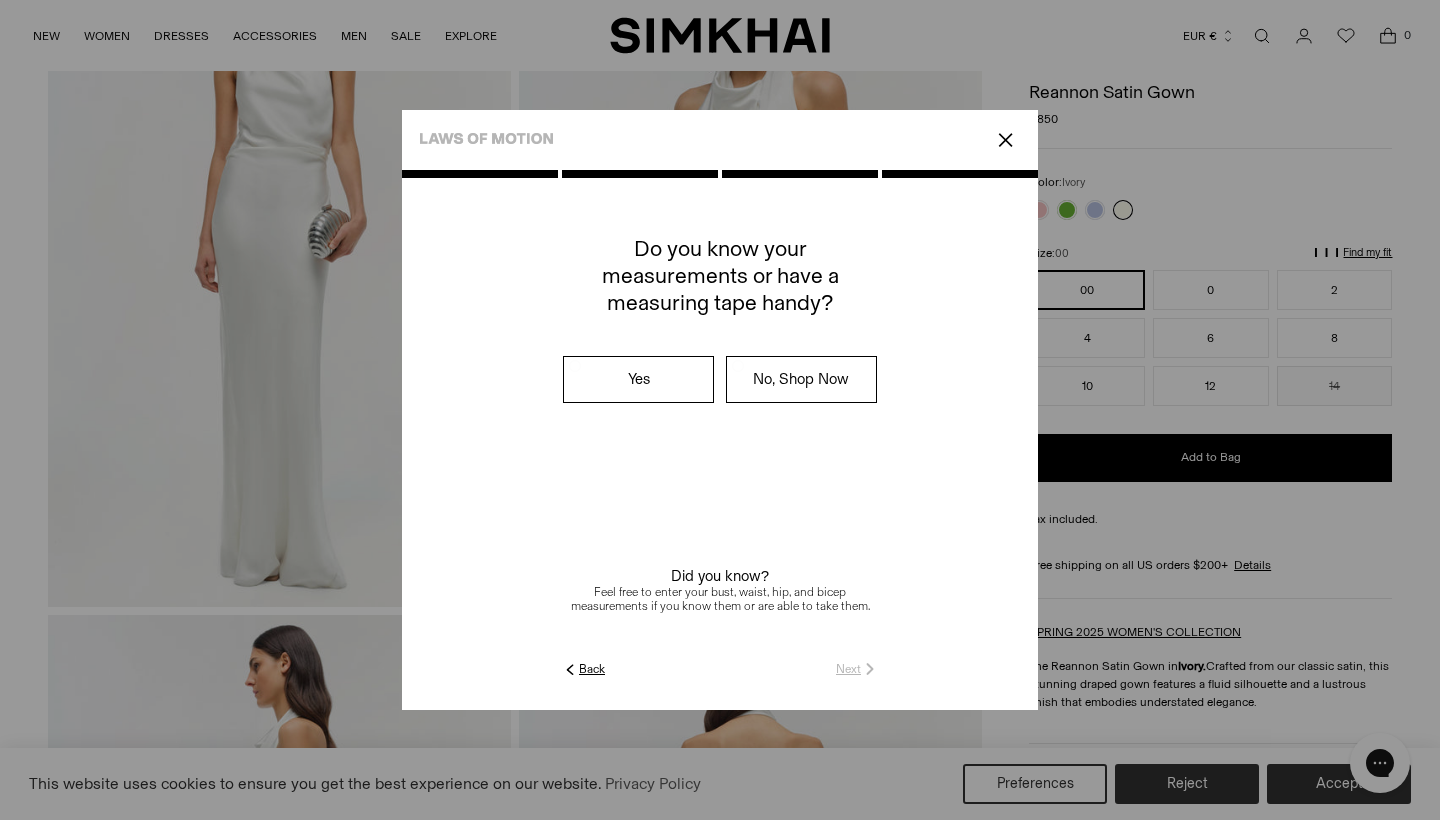 click on "No, Shop Now" at bounding box center (801, 379) 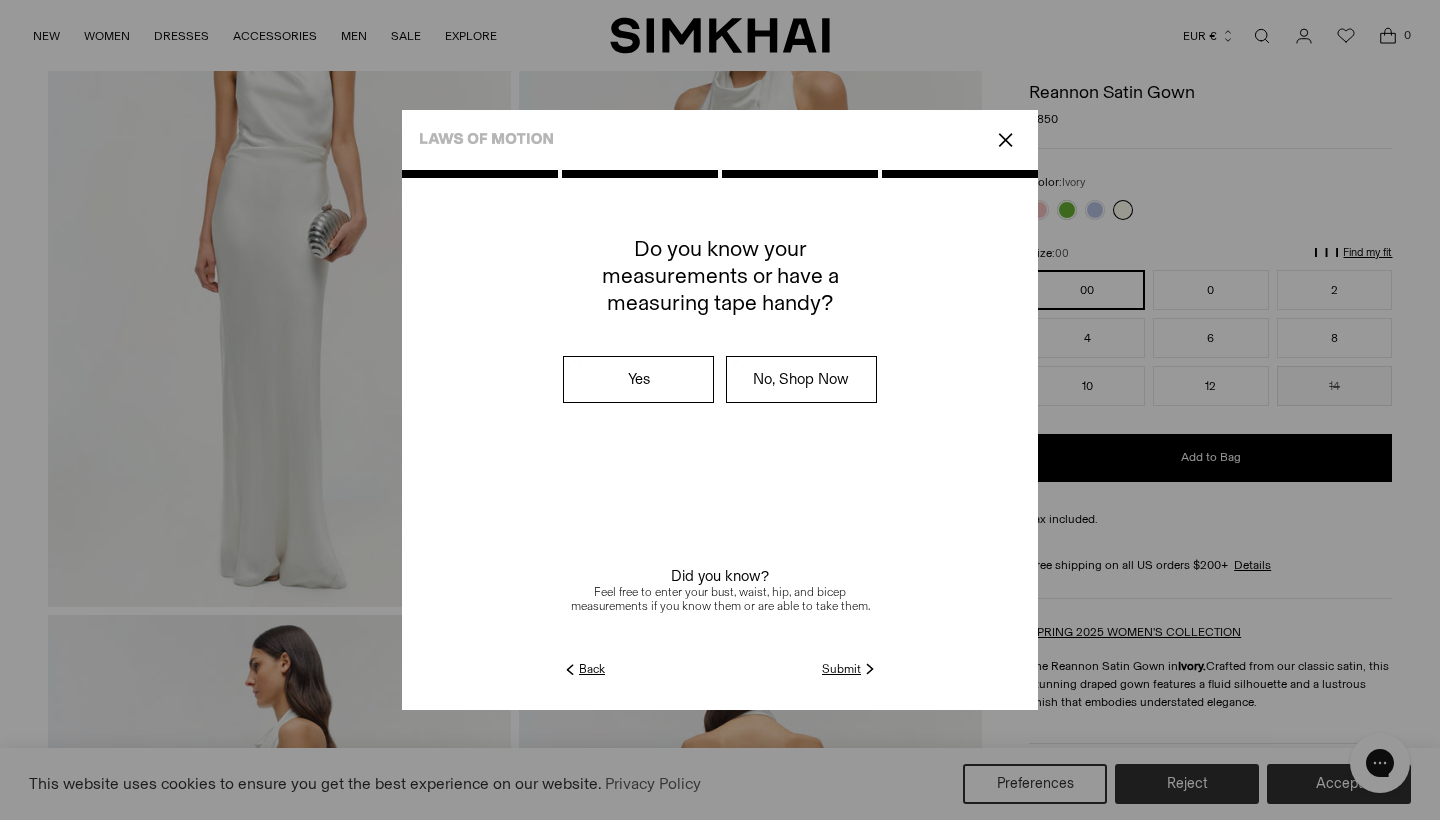 click on "Submit" 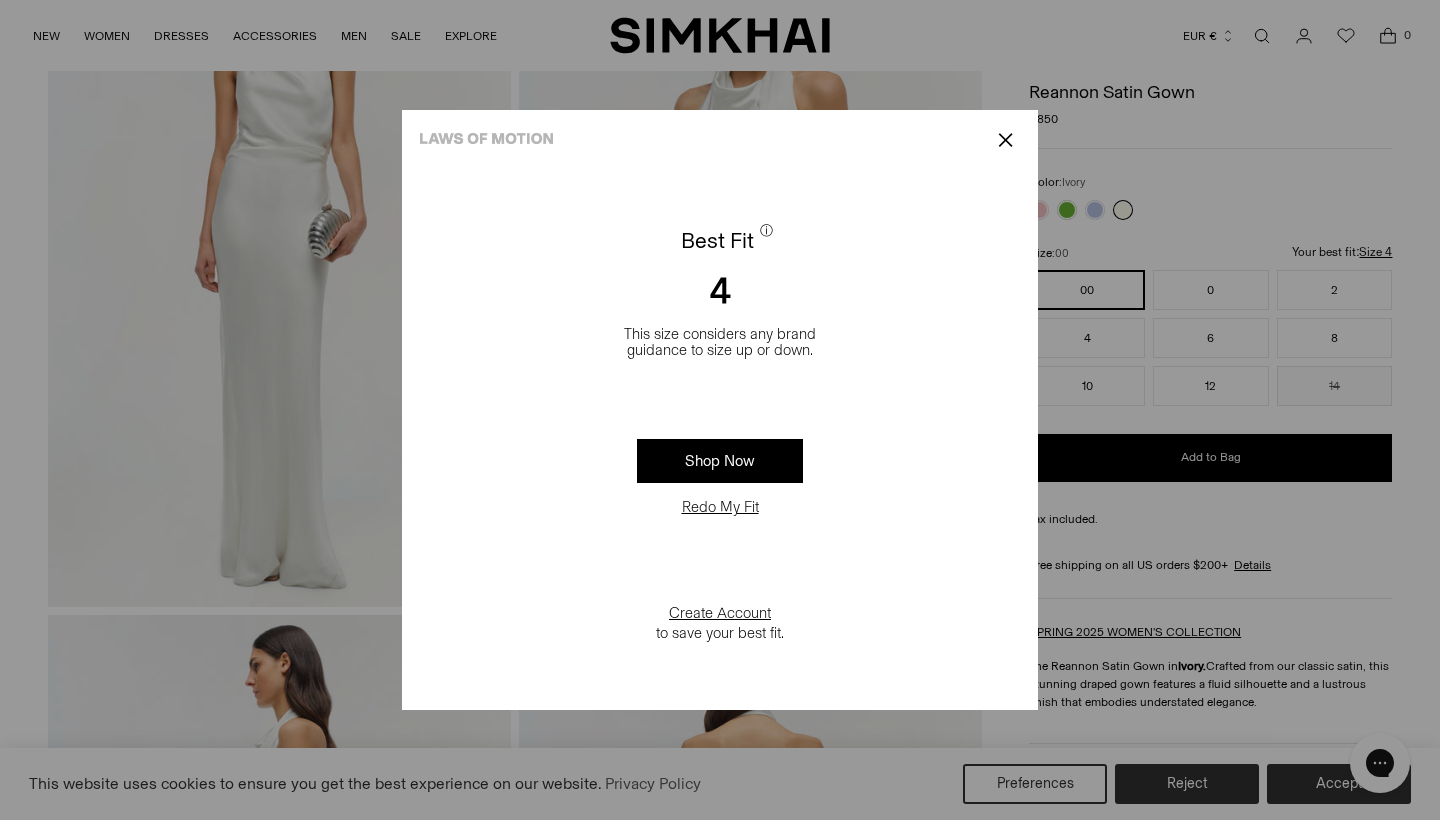 click on "Shop Now" at bounding box center (720, 461) 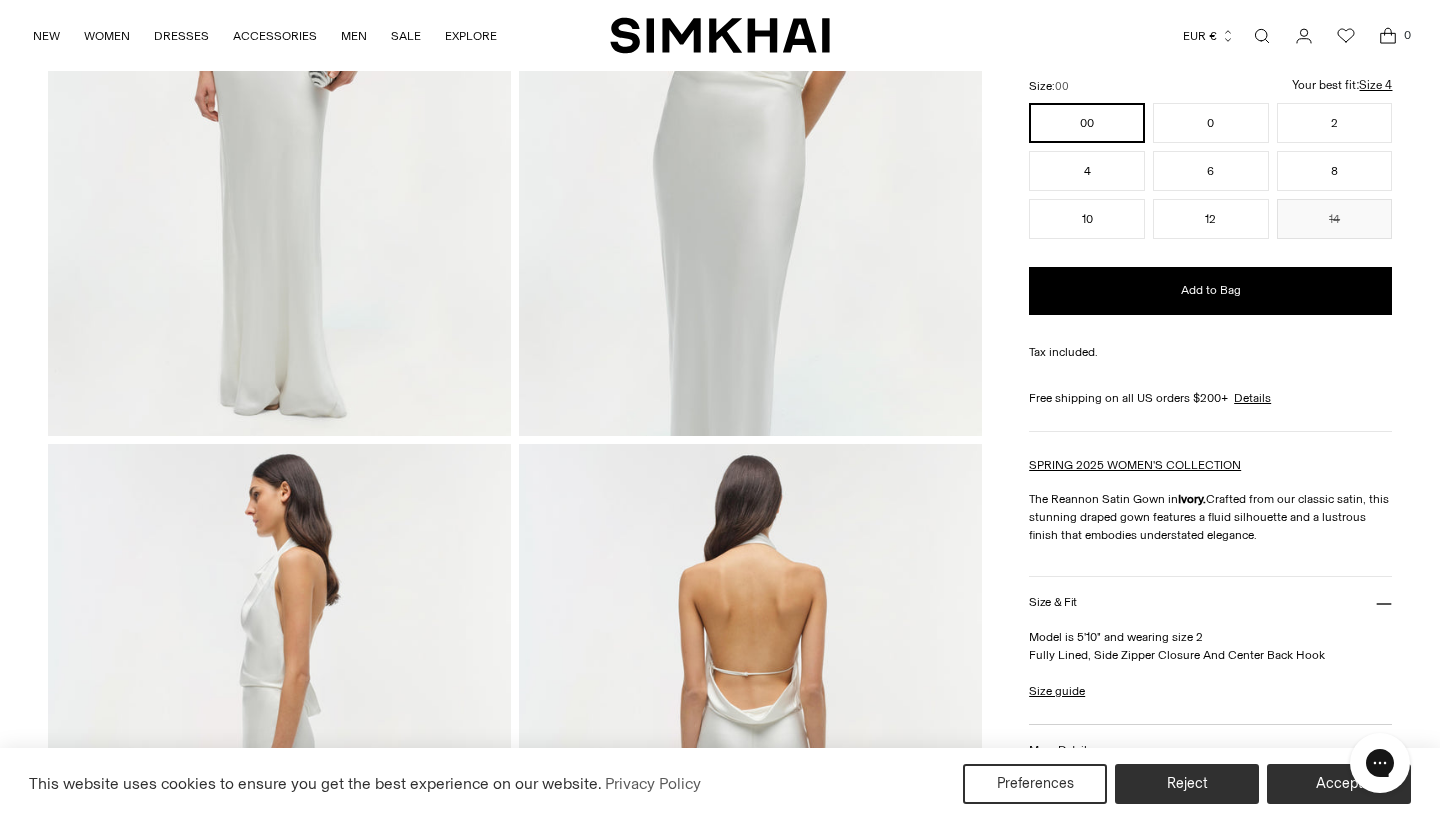 scroll, scrollTop: 375, scrollLeft: 0, axis: vertical 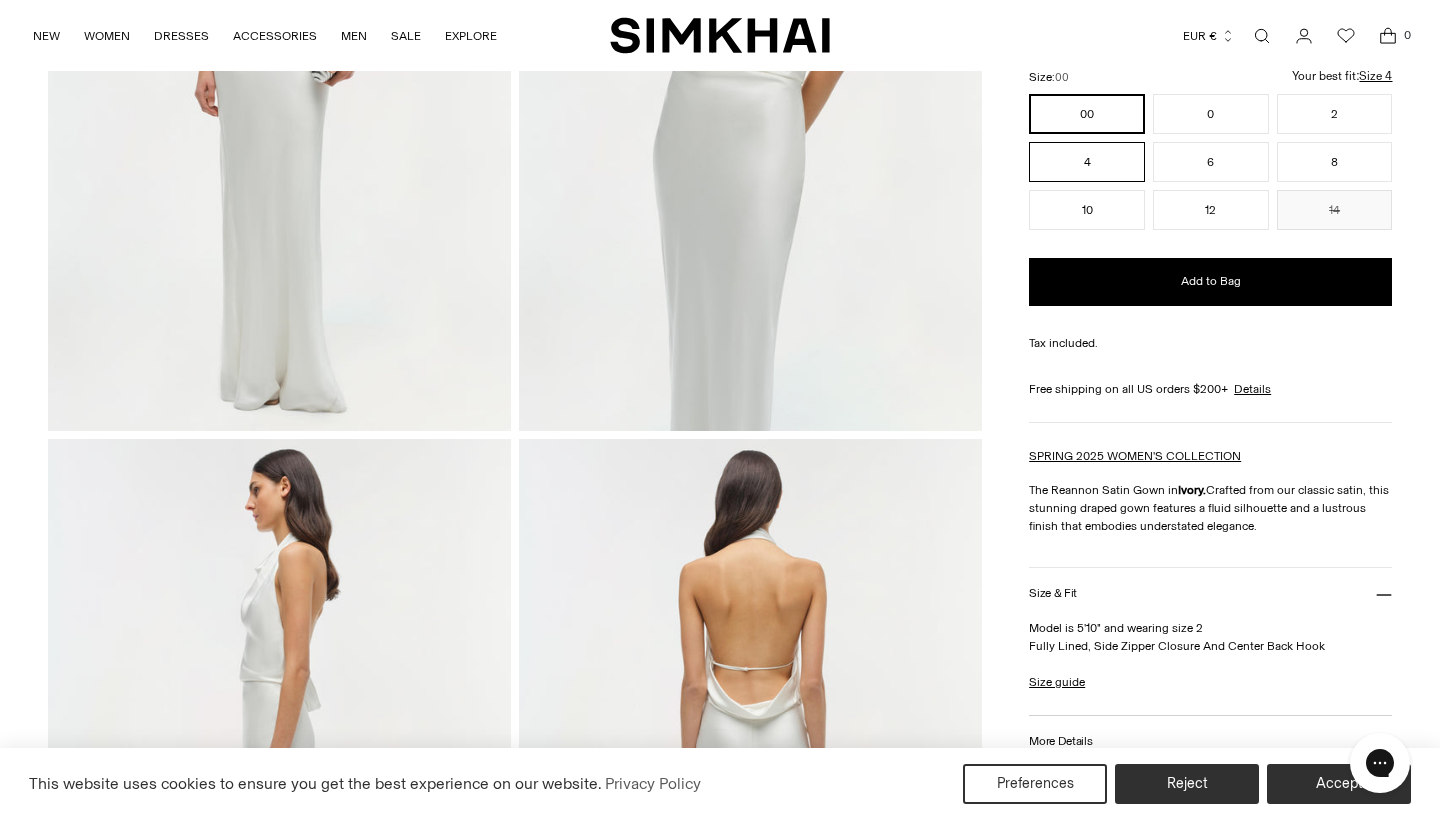 click on "4" at bounding box center (1087, 162) 